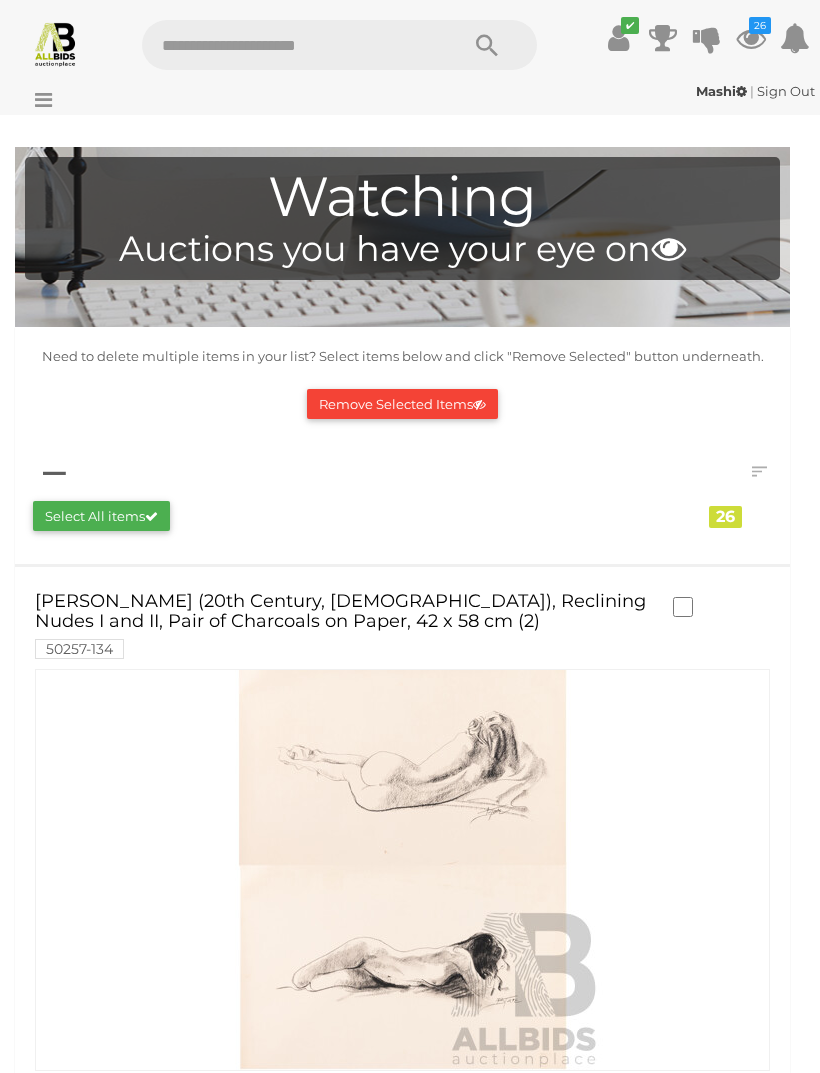 scroll, scrollTop: 0, scrollLeft: 0, axis: both 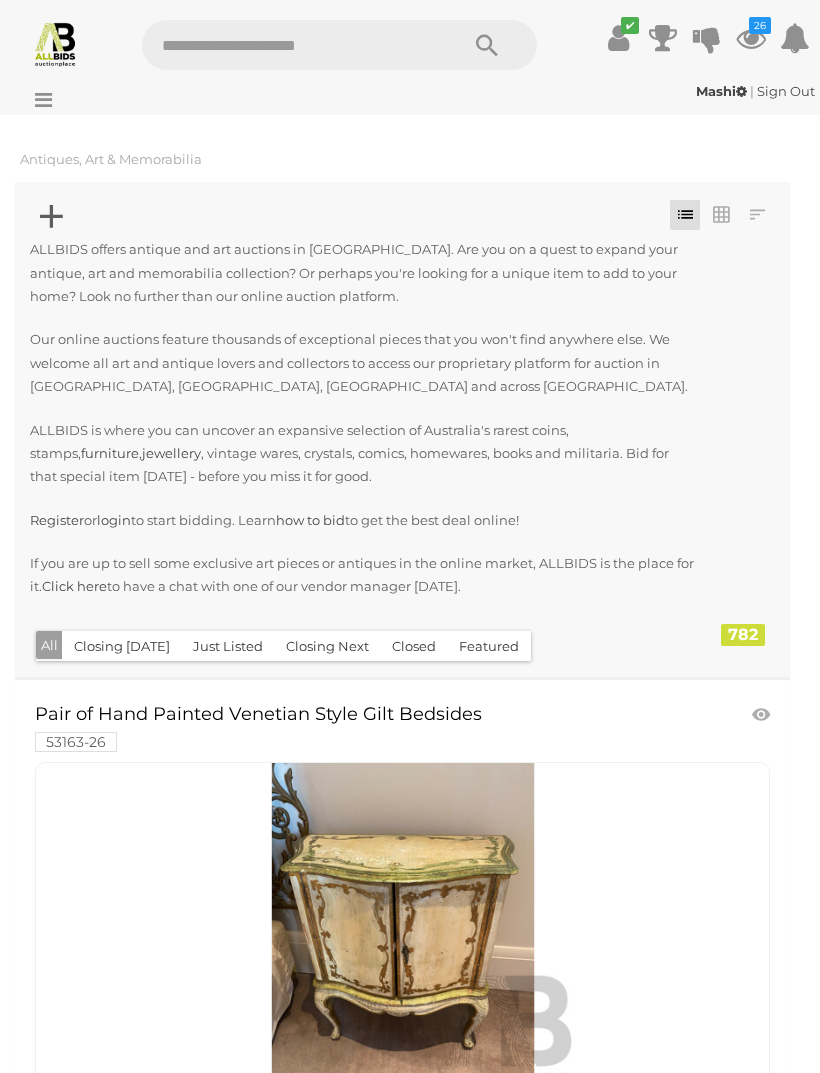 click on "Closing Next" at bounding box center [327, 646] 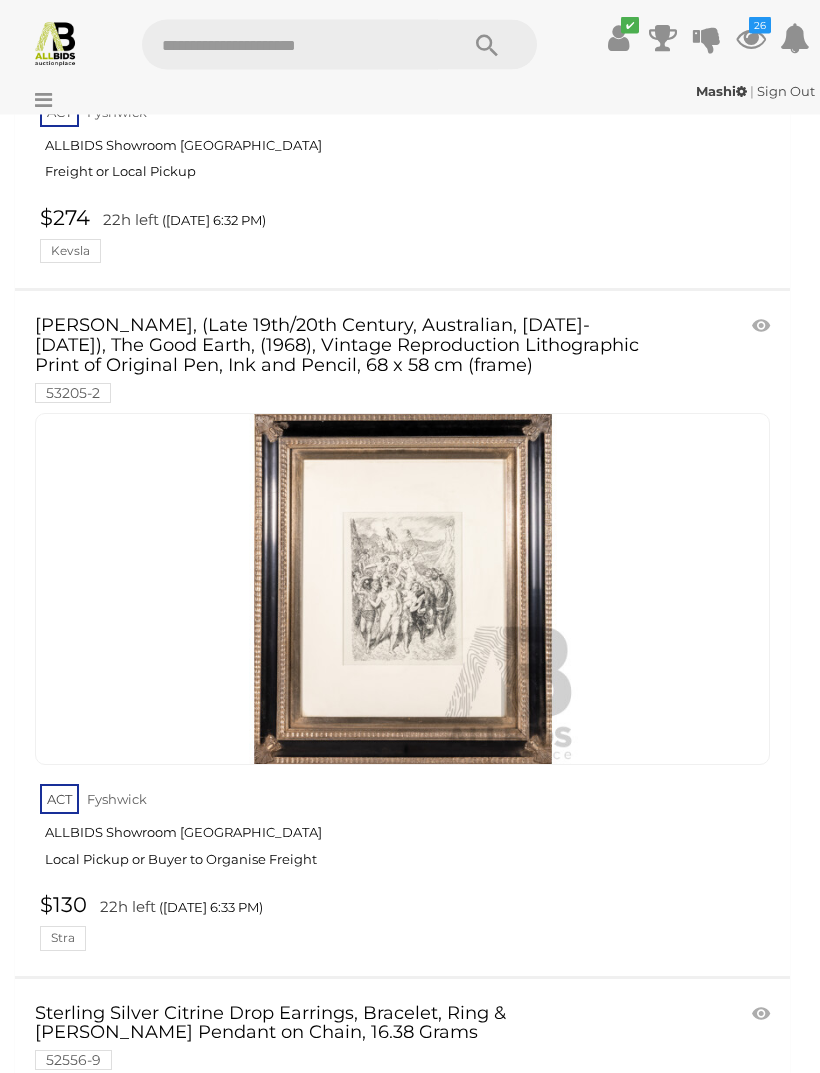 scroll, scrollTop: 4404, scrollLeft: 0, axis: vertical 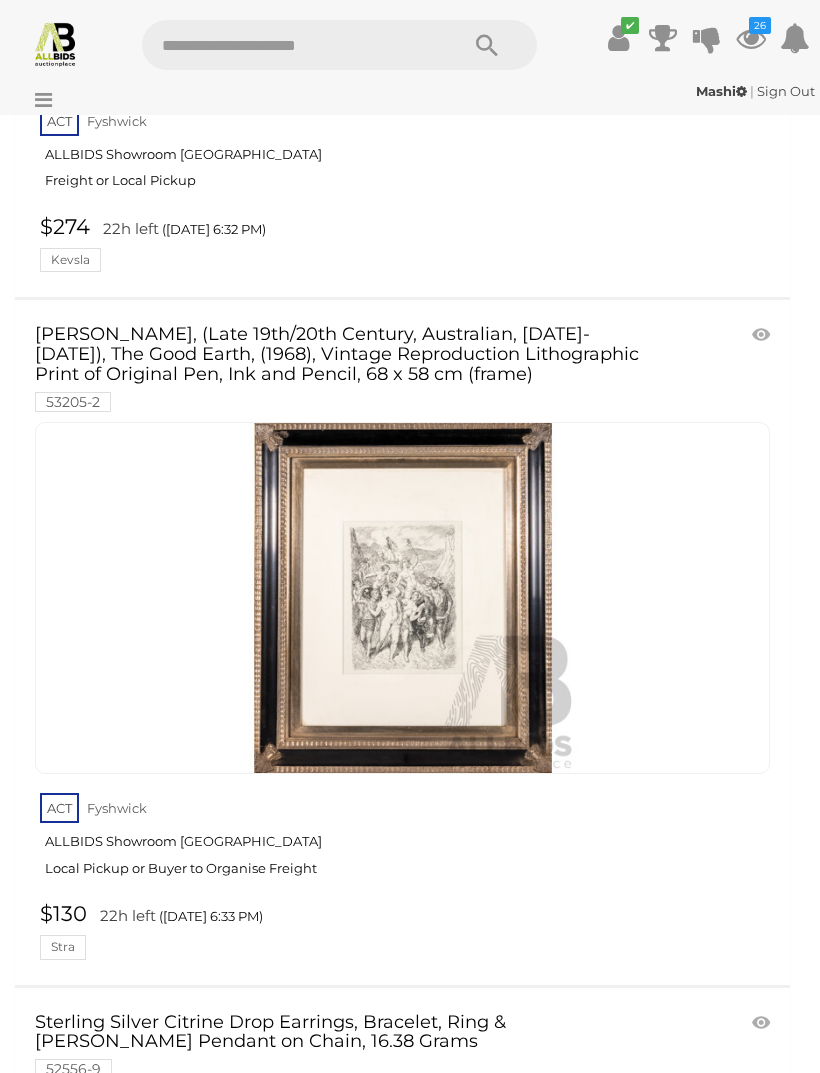 click at bounding box center [763, 335] 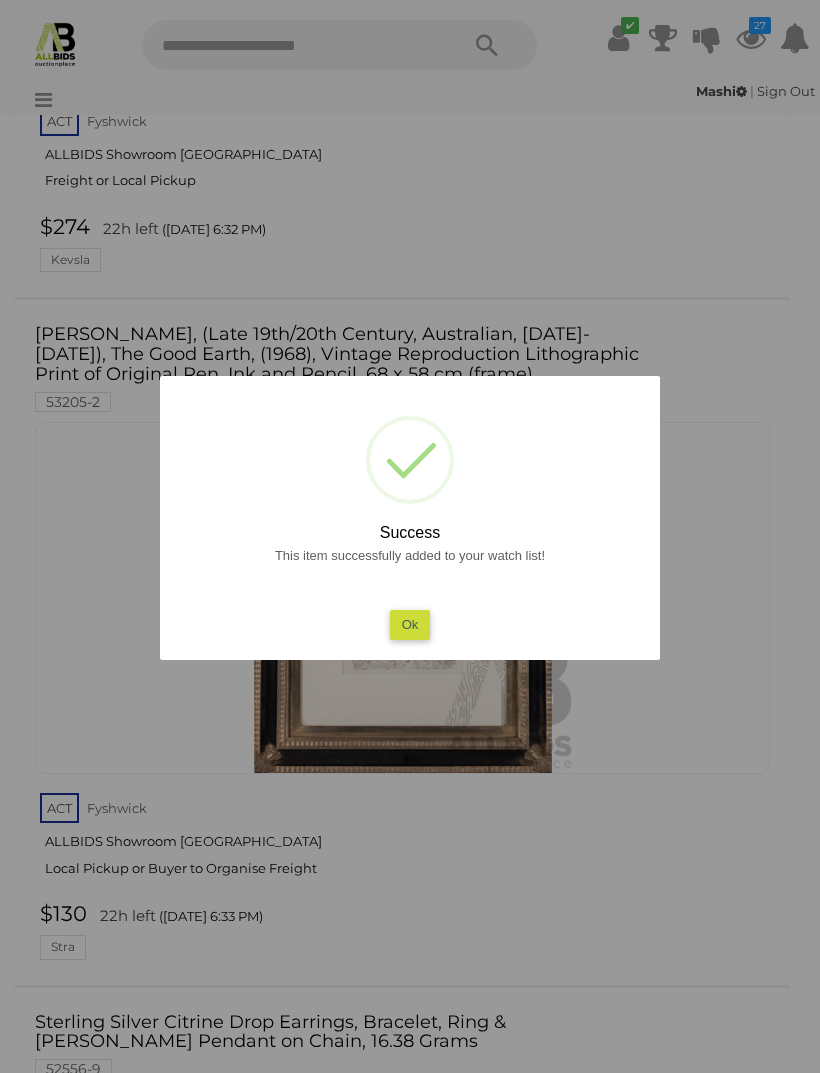click on "Ok" at bounding box center [410, 624] 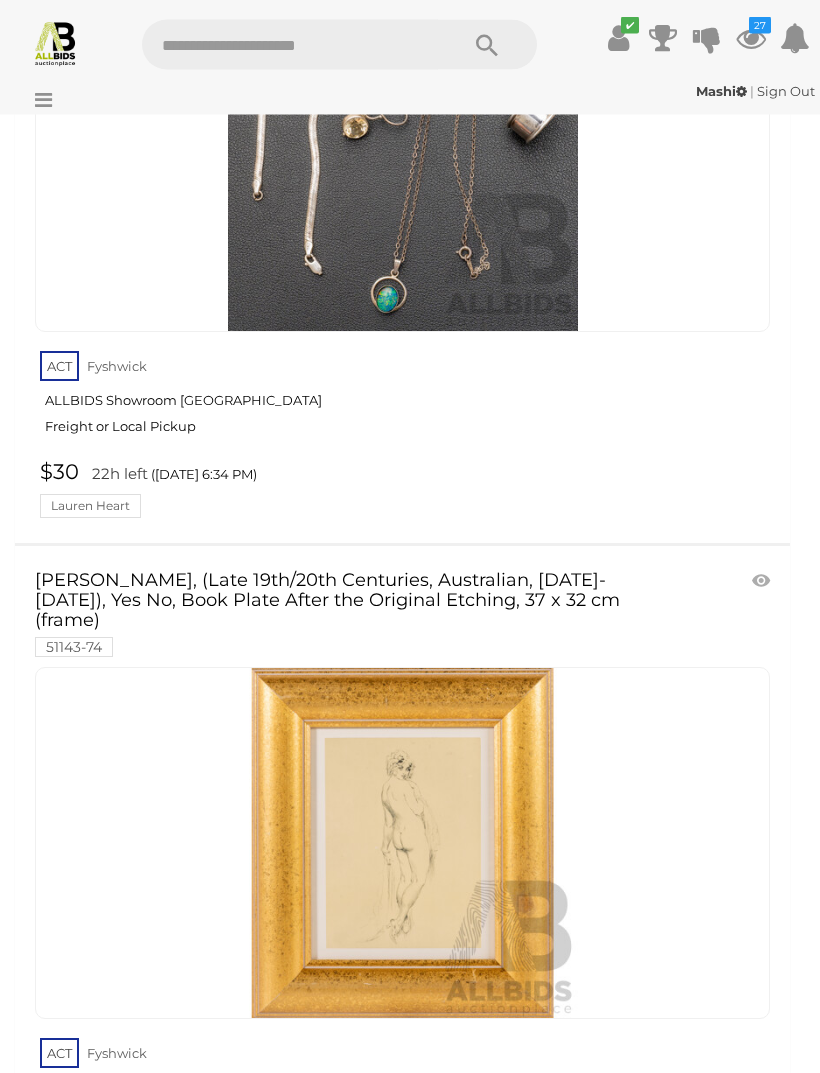 scroll, scrollTop: 5513, scrollLeft: 0, axis: vertical 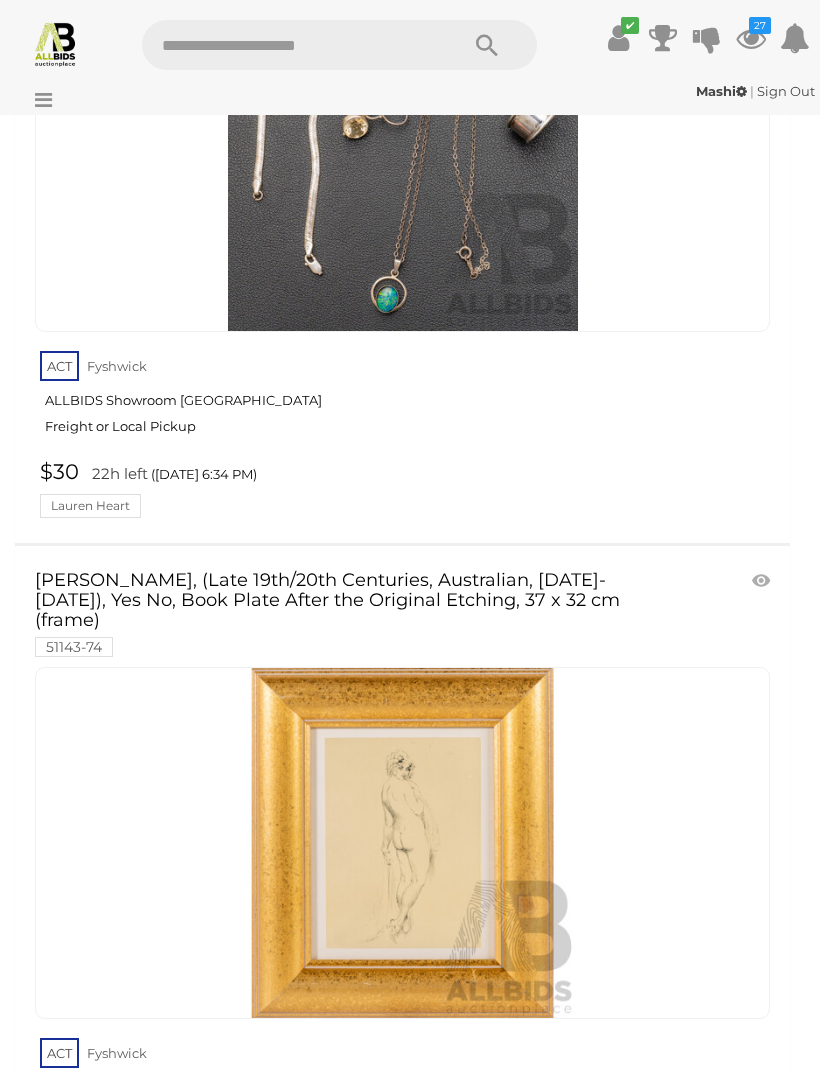 click at bounding box center (763, 581) 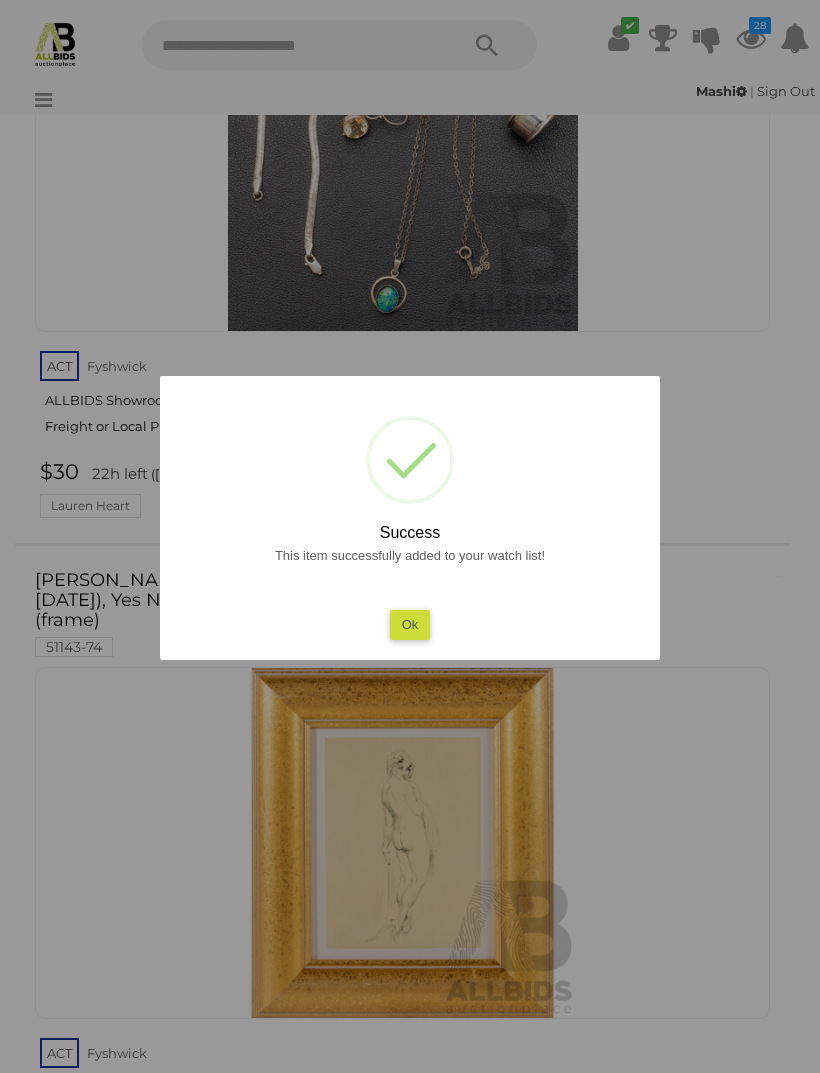 click on "Ok" at bounding box center [410, 624] 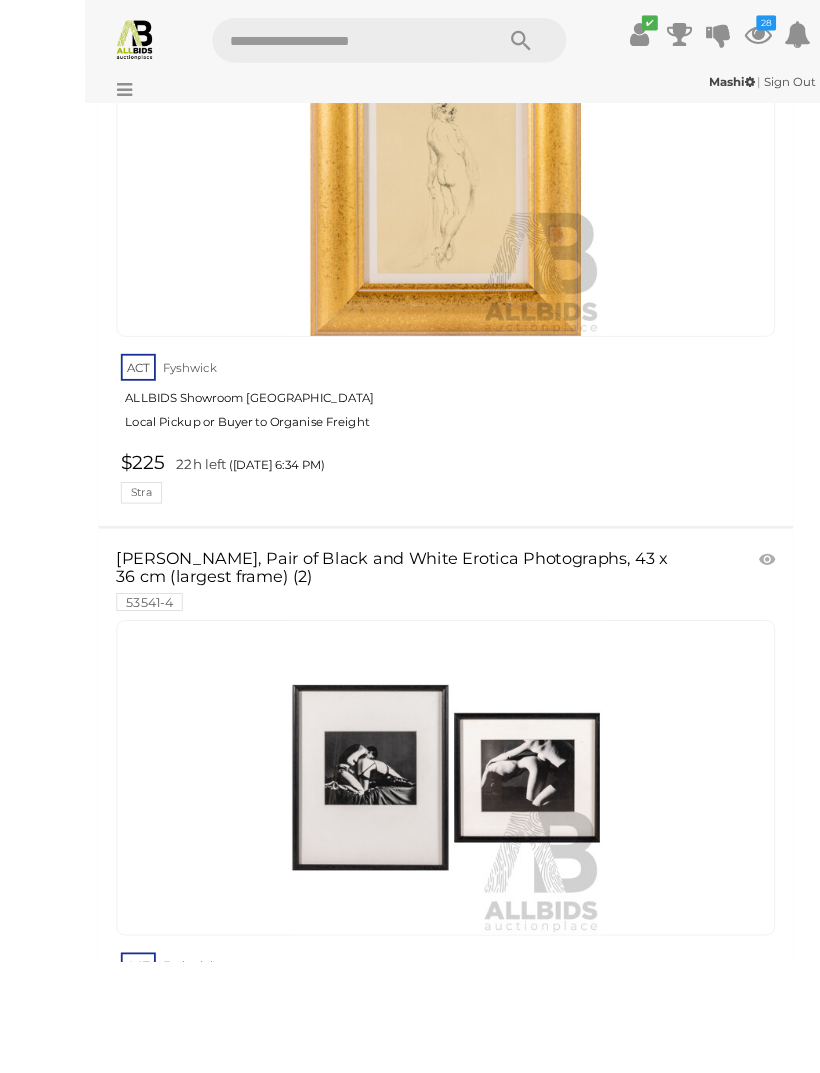 scroll, scrollTop: 6381, scrollLeft: 0, axis: vertical 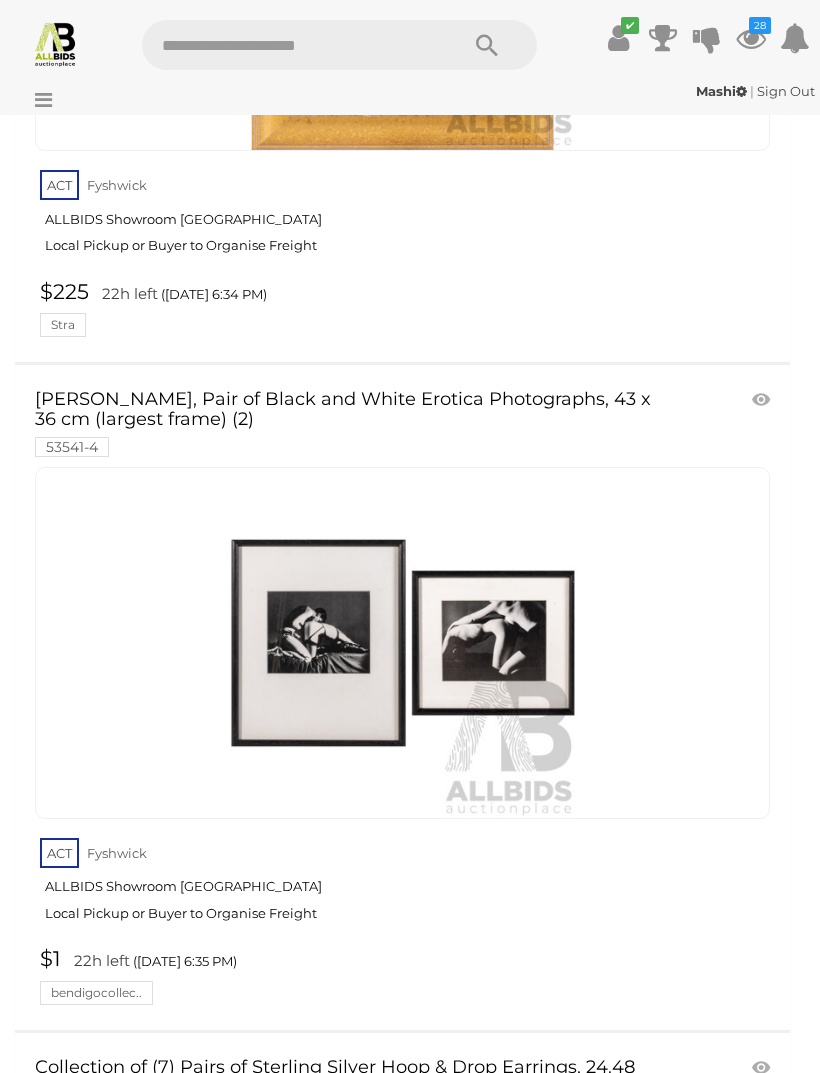 click at bounding box center [763, 400] 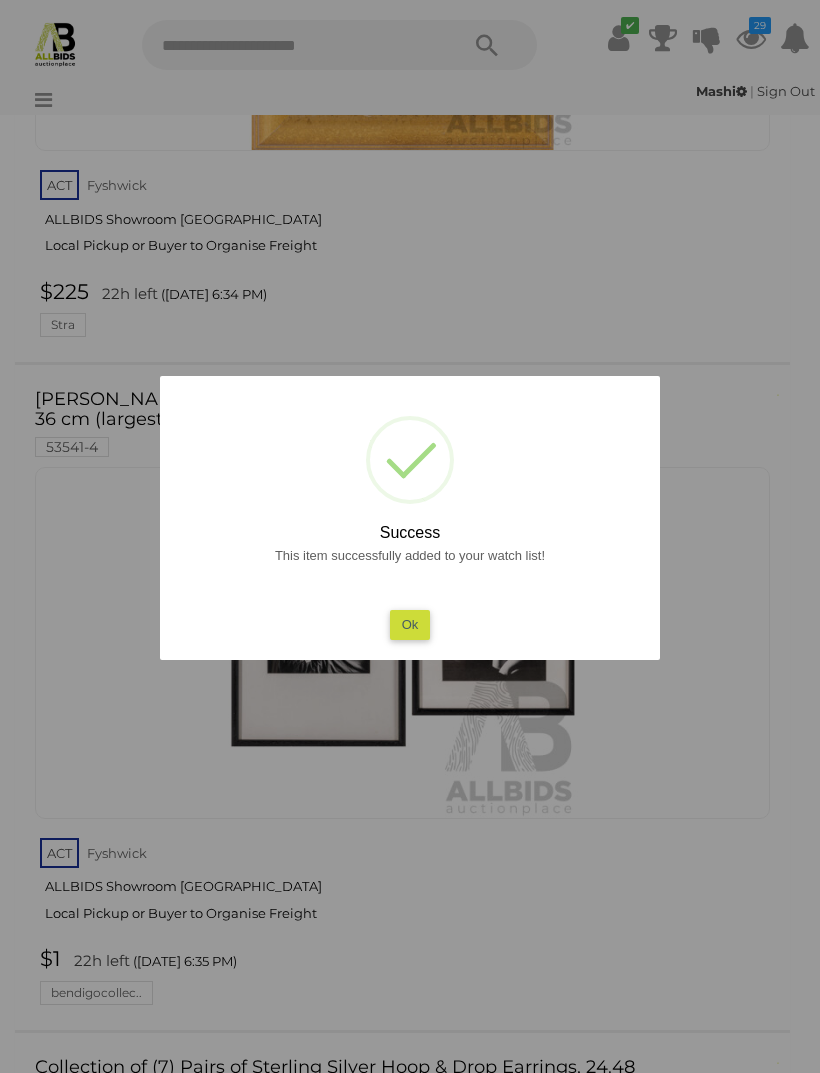 click on "Ok" at bounding box center [410, 624] 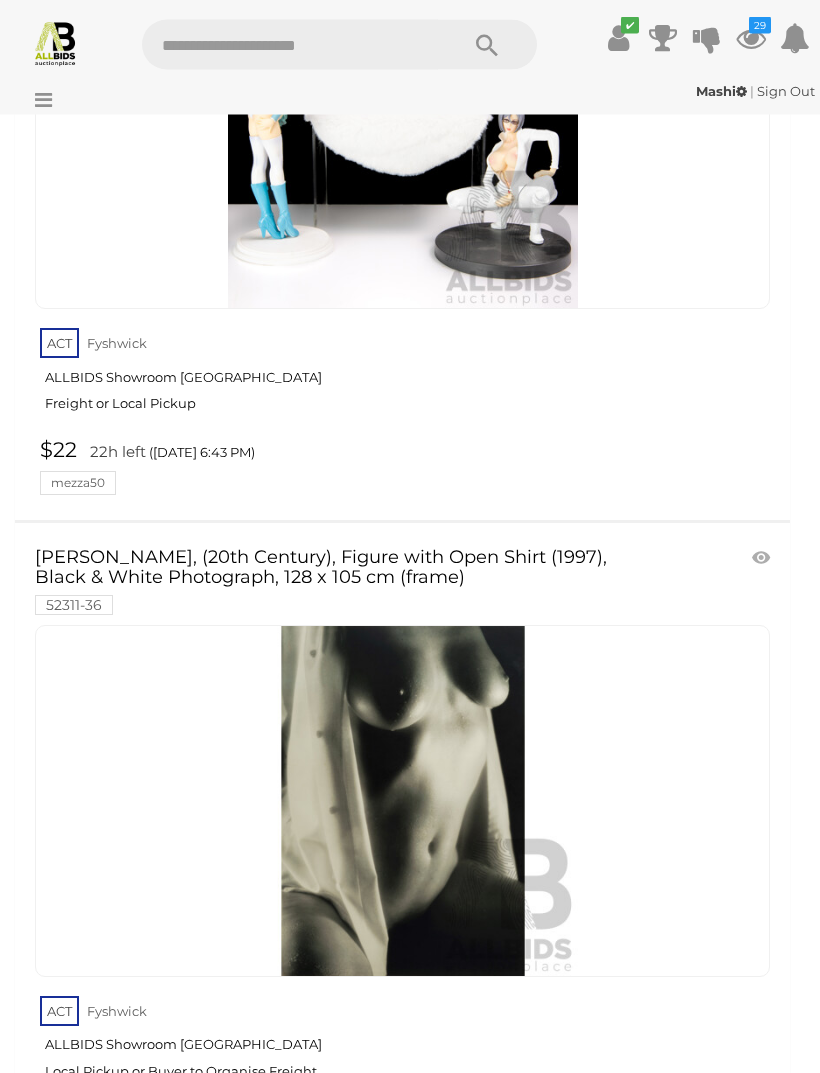 scroll, scrollTop: 14904, scrollLeft: 0, axis: vertical 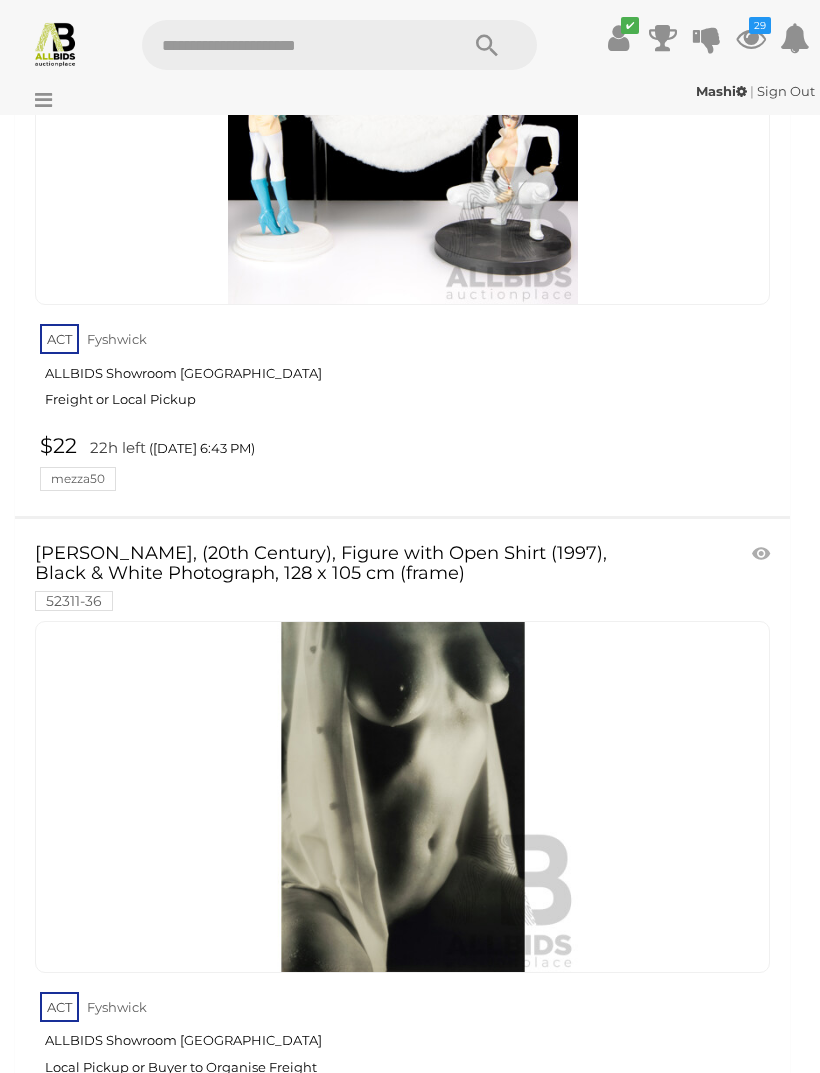 click at bounding box center (763, 554) 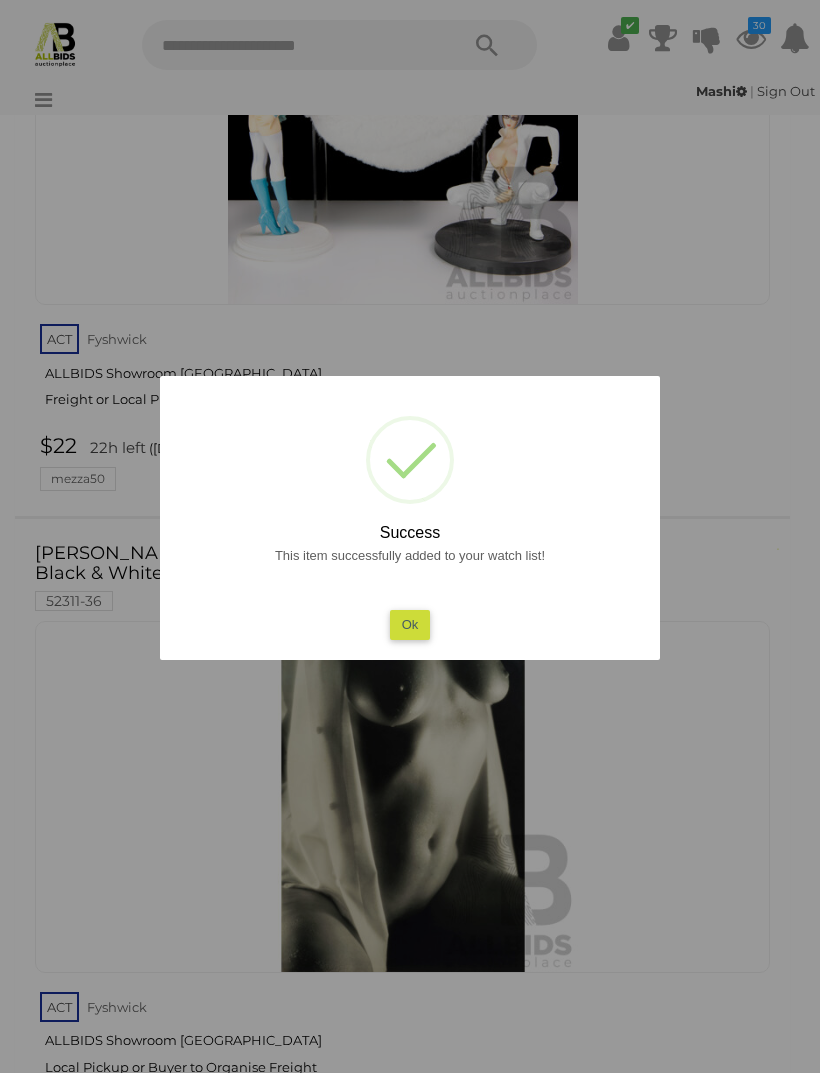 click on "Ok" at bounding box center (410, 624) 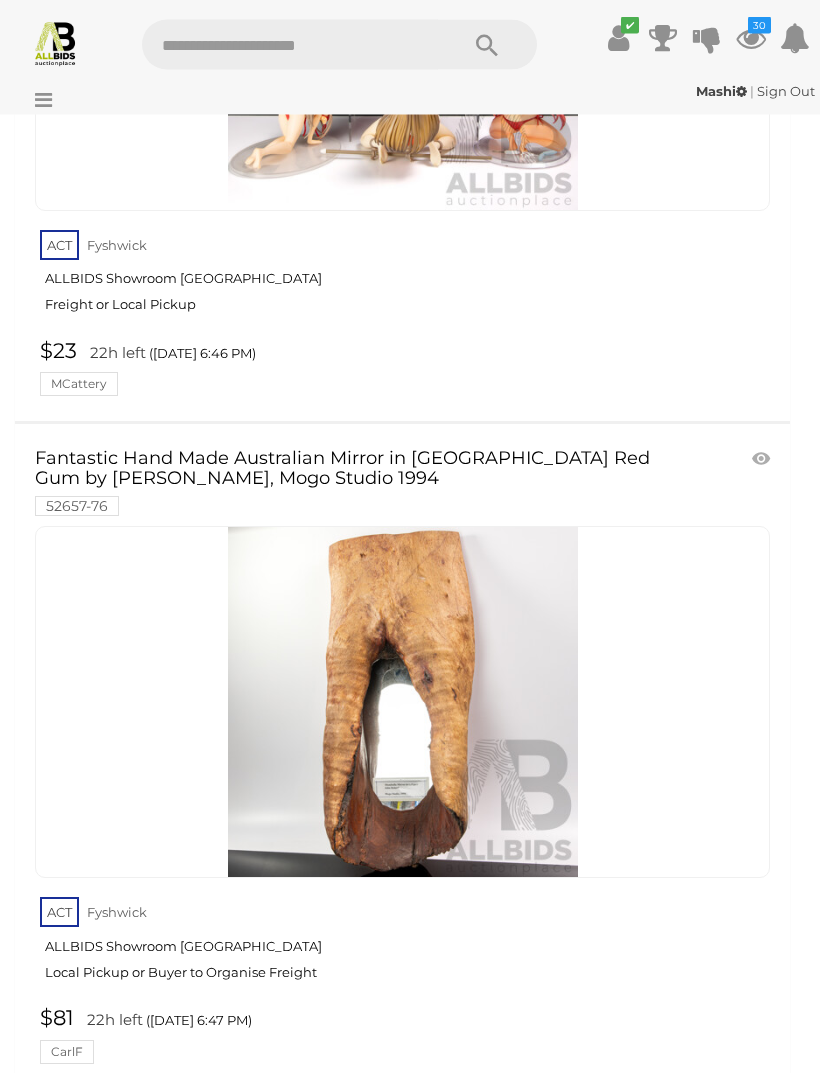 scroll, scrollTop: 18336, scrollLeft: 0, axis: vertical 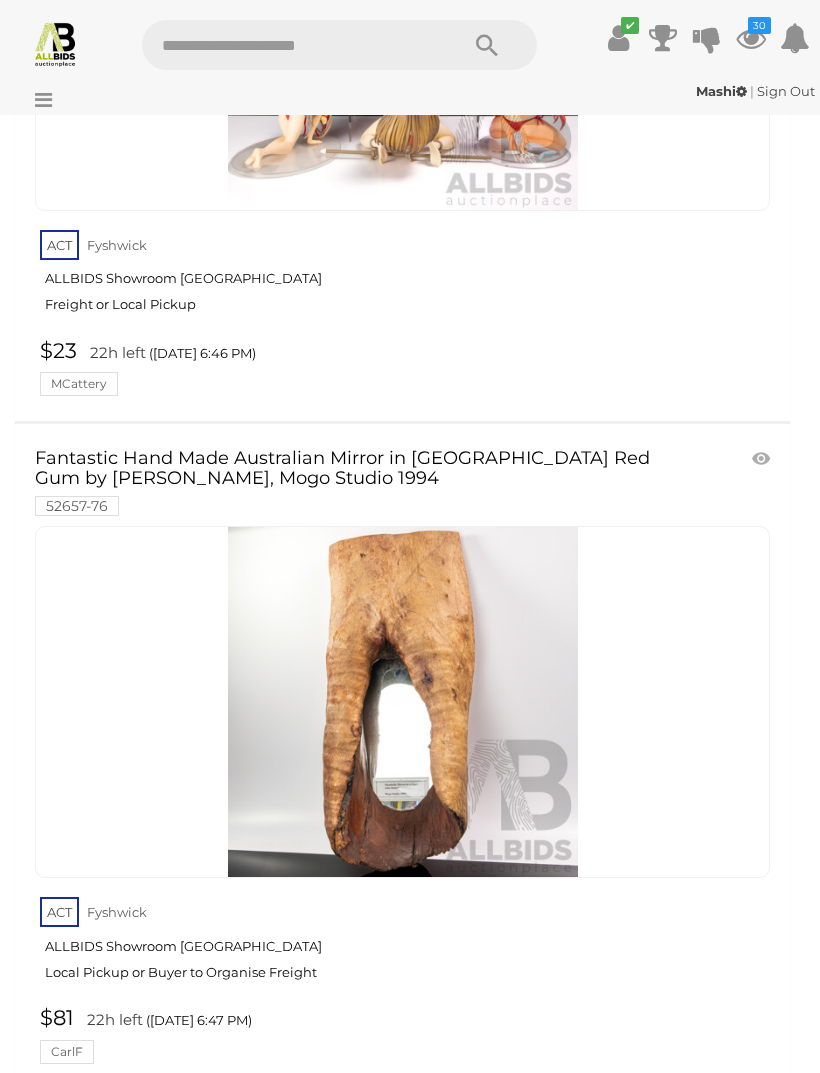 click at bounding box center [763, 459] 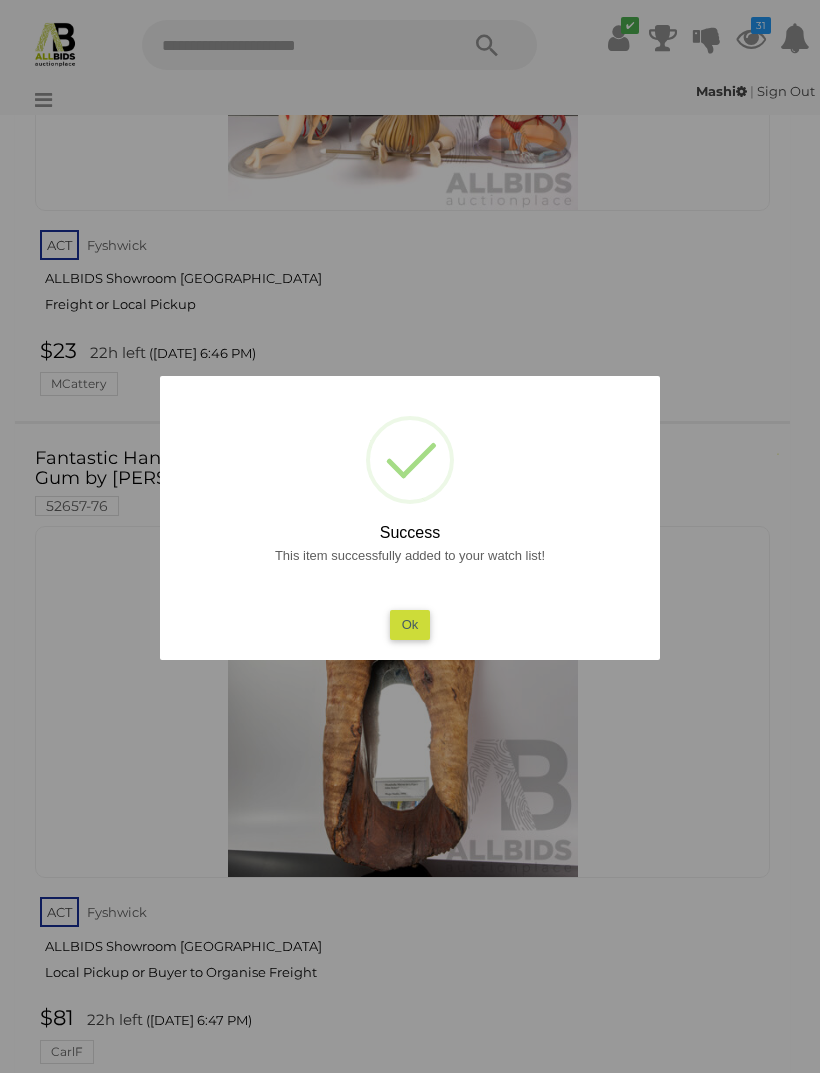 click on "Ok" at bounding box center (410, 624) 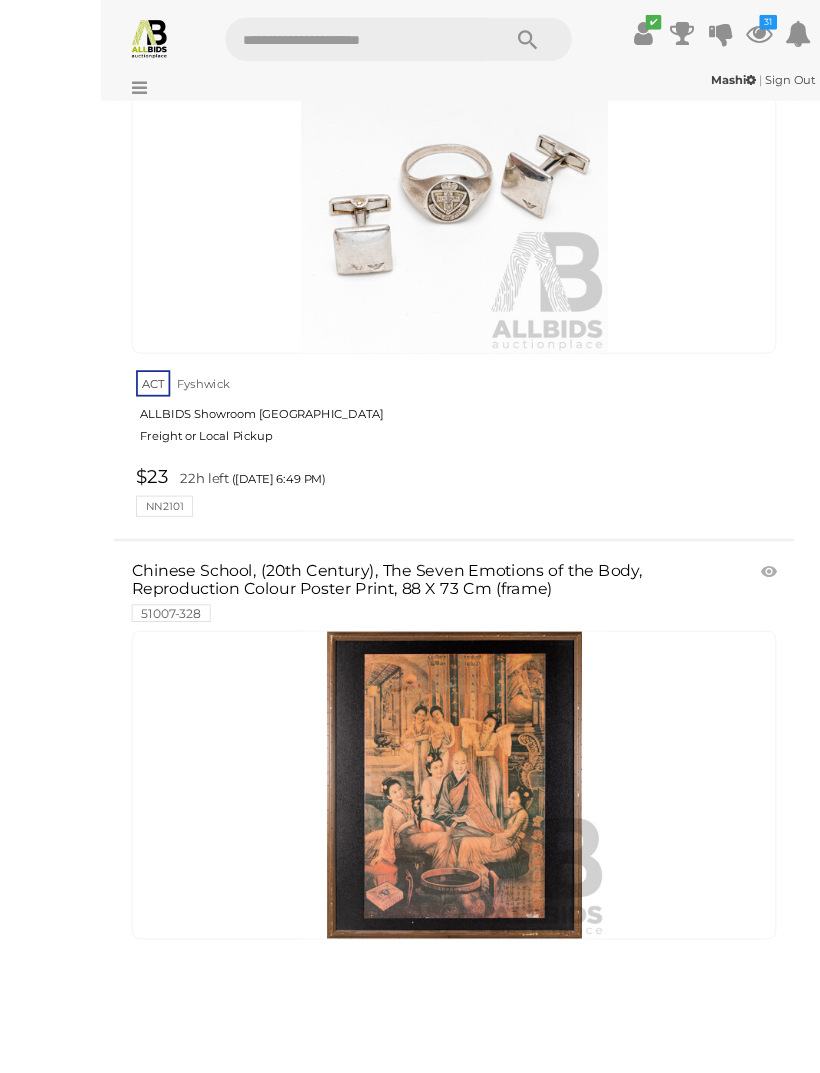 scroll, scrollTop: 21706, scrollLeft: 0, axis: vertical 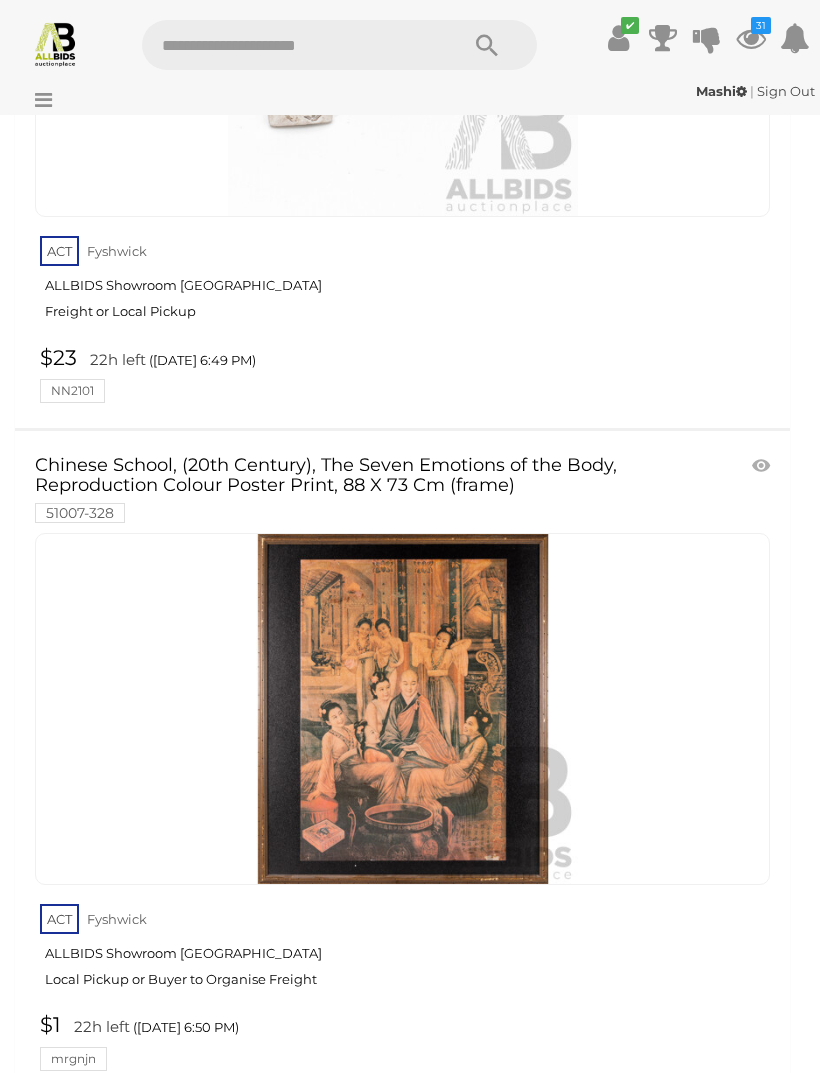 click at bounding box center [763, 466] 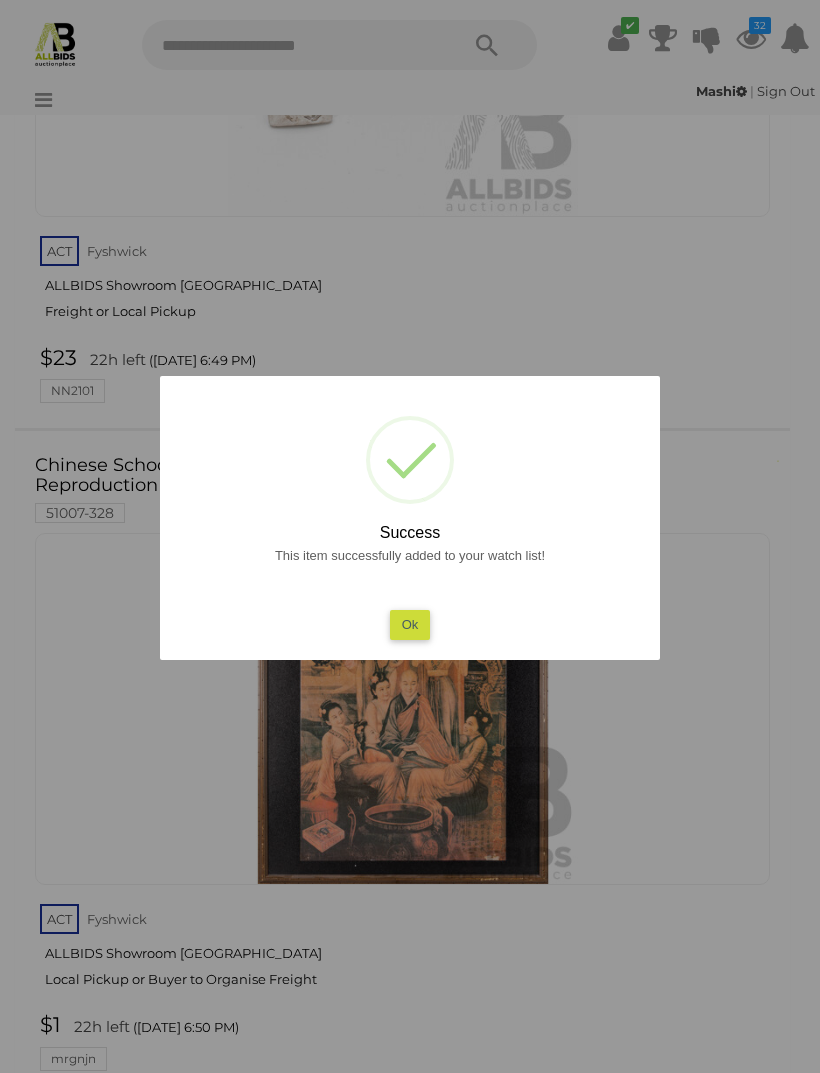 click on "Ok" at bounding box center (410, 624) 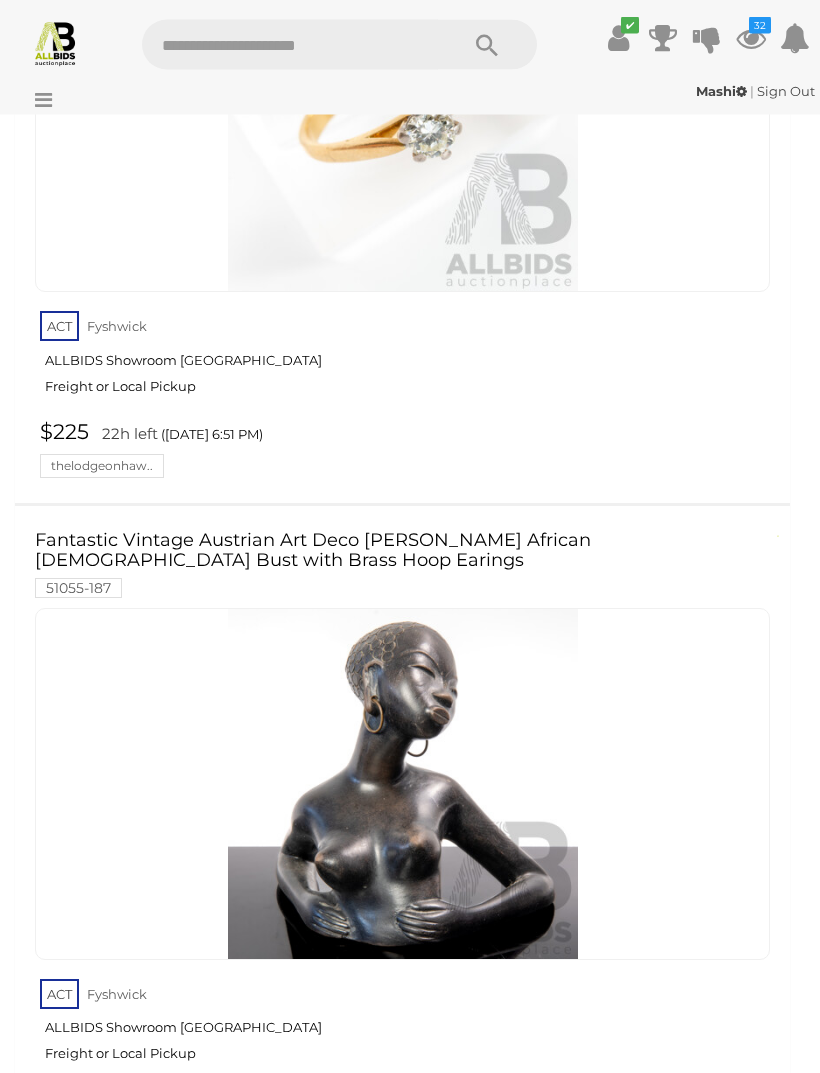 scroll, scrollTop: 23613, scrollLeft: 0, axis: vertical 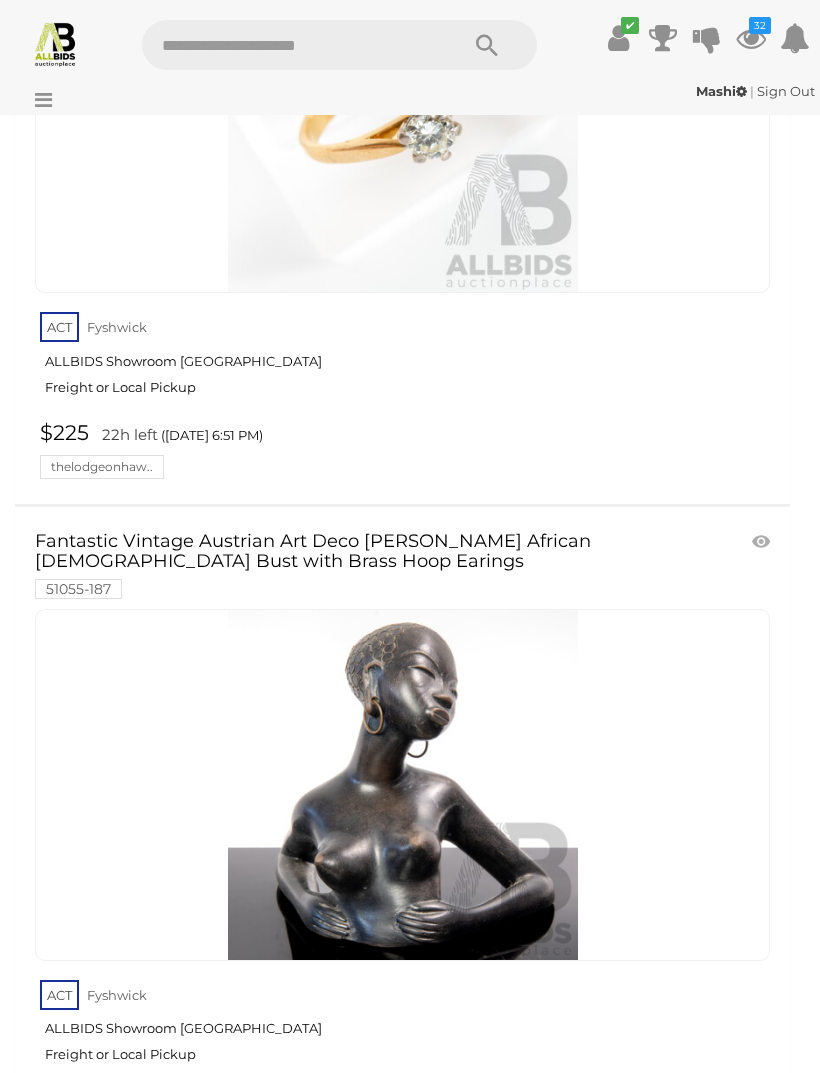 click at bounding box center [763, 542] 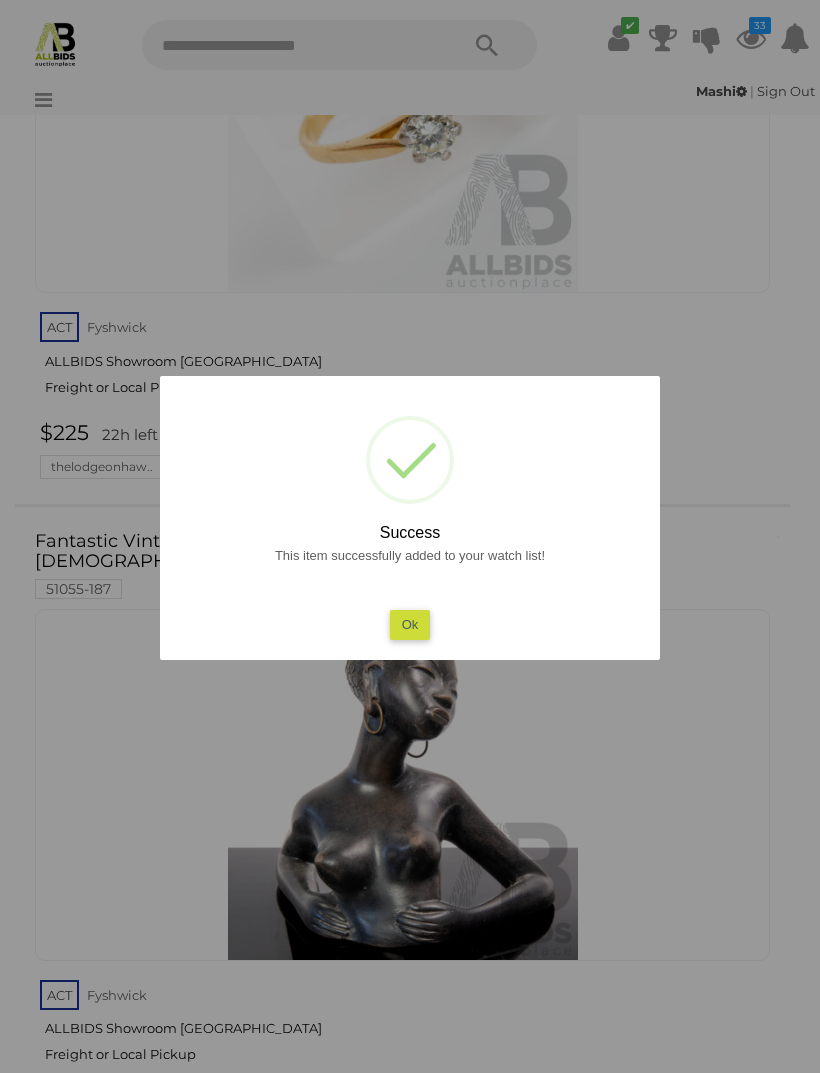 click on "Ok" at bounding box center (410, 624) 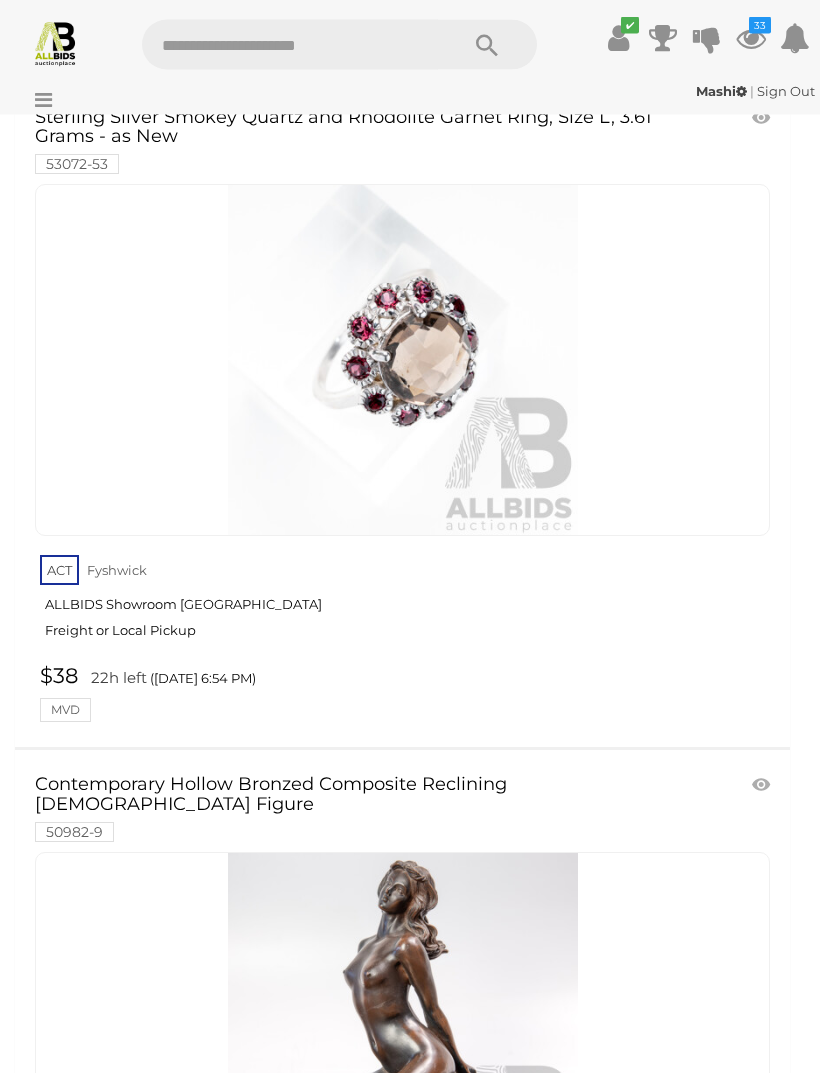 scroll, scrollTop: 28042, scrollLeft: 0, axis: vertical 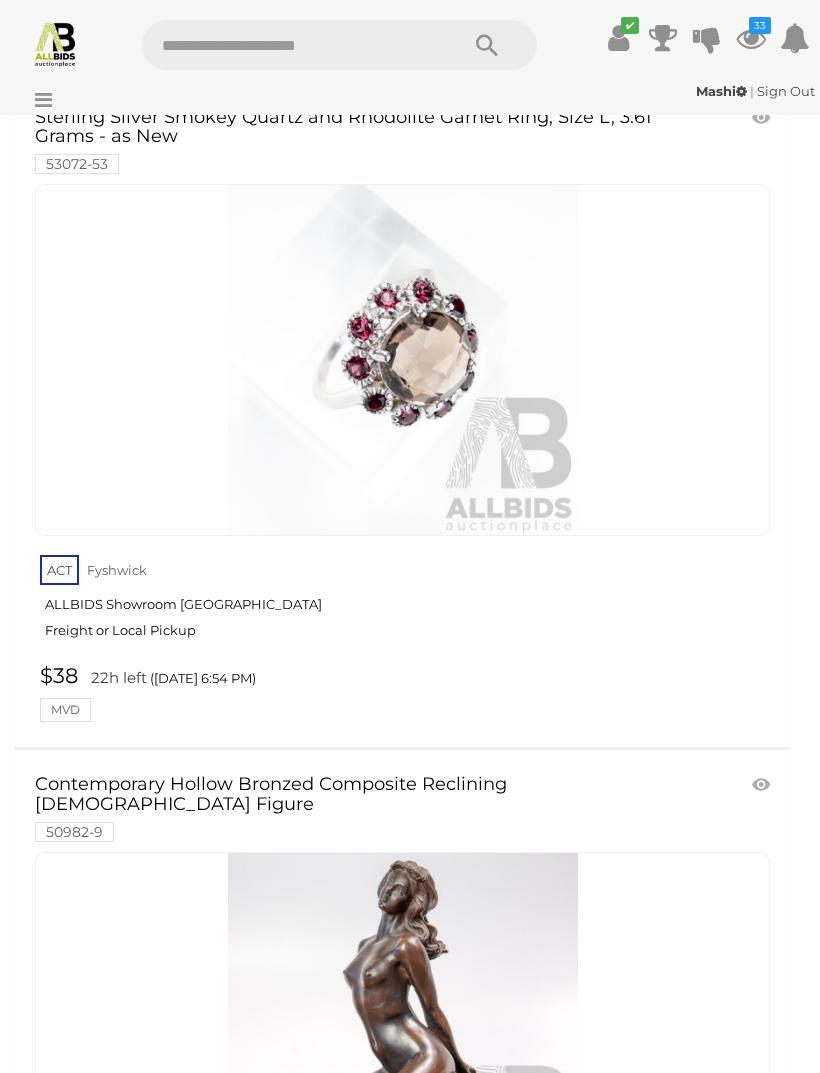 click at bounding box center [763, 785] 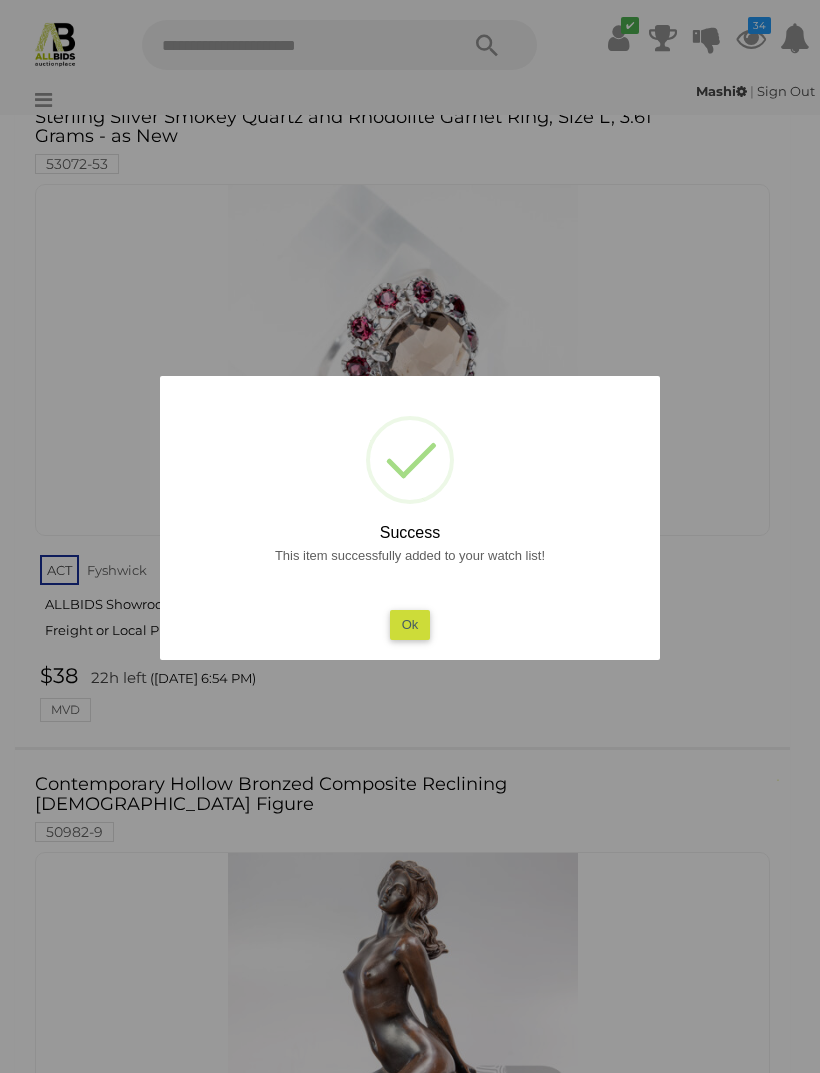 click on "This item successfully added to your watch list!  Ok" at bounding box center [410, 591] 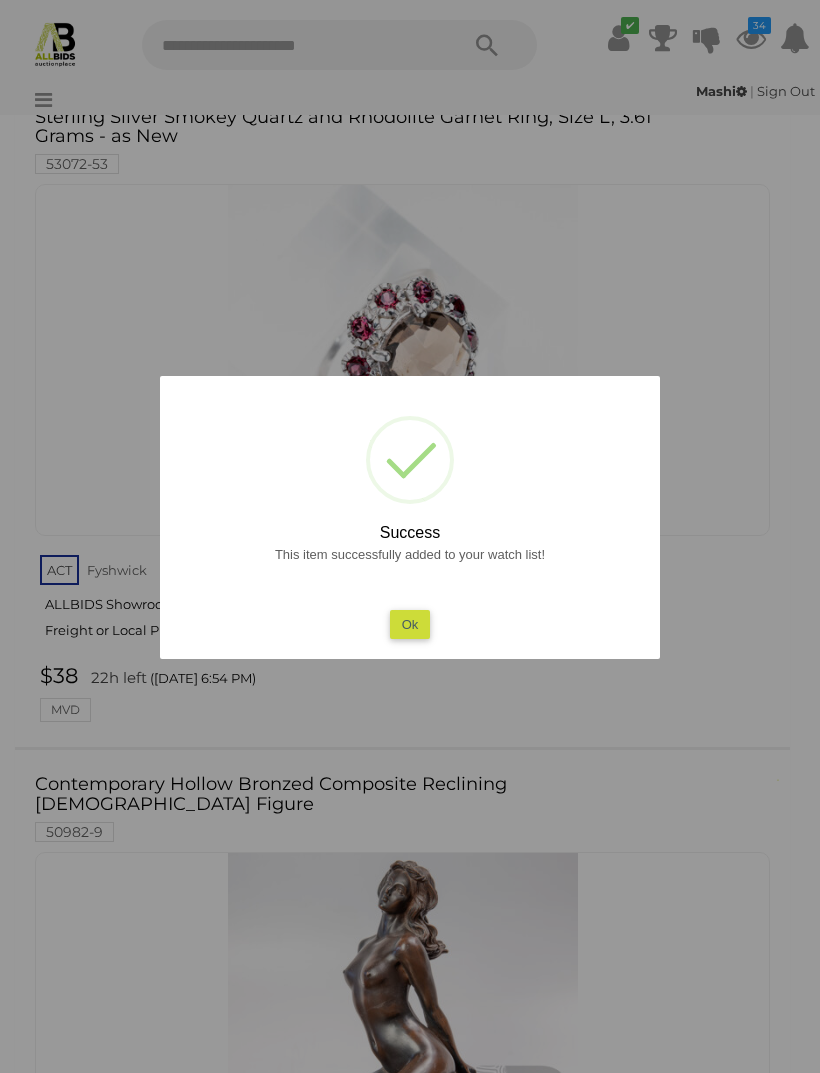 click on "Ok" at bounding box center [410, 624] 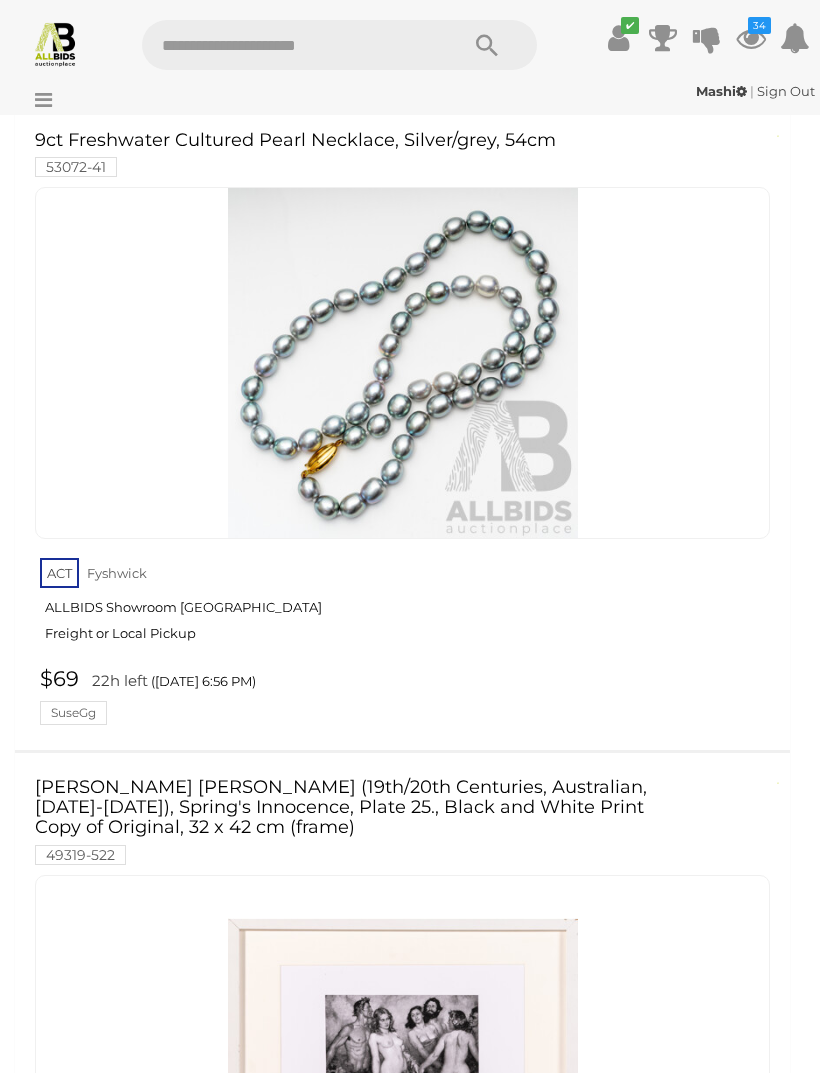 scroll, scrollTop: 29356, scrollLeft: 0, axis: vertical 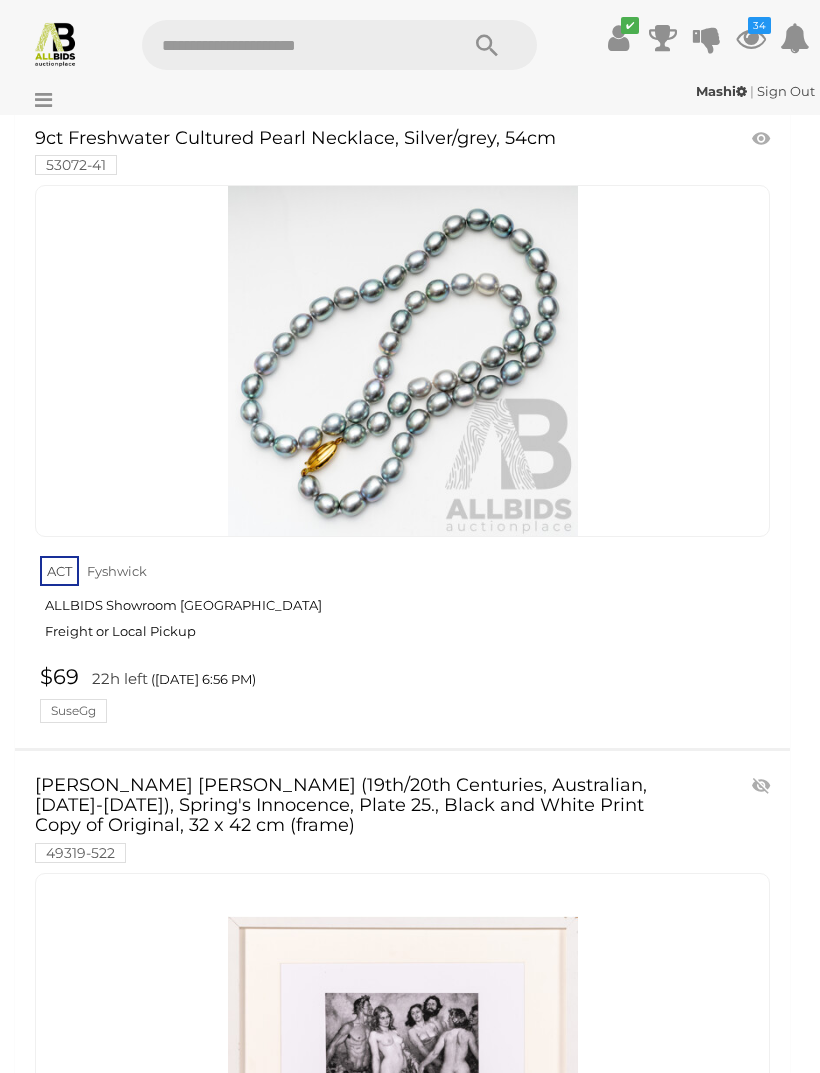 click at bounding box center (763, 786) 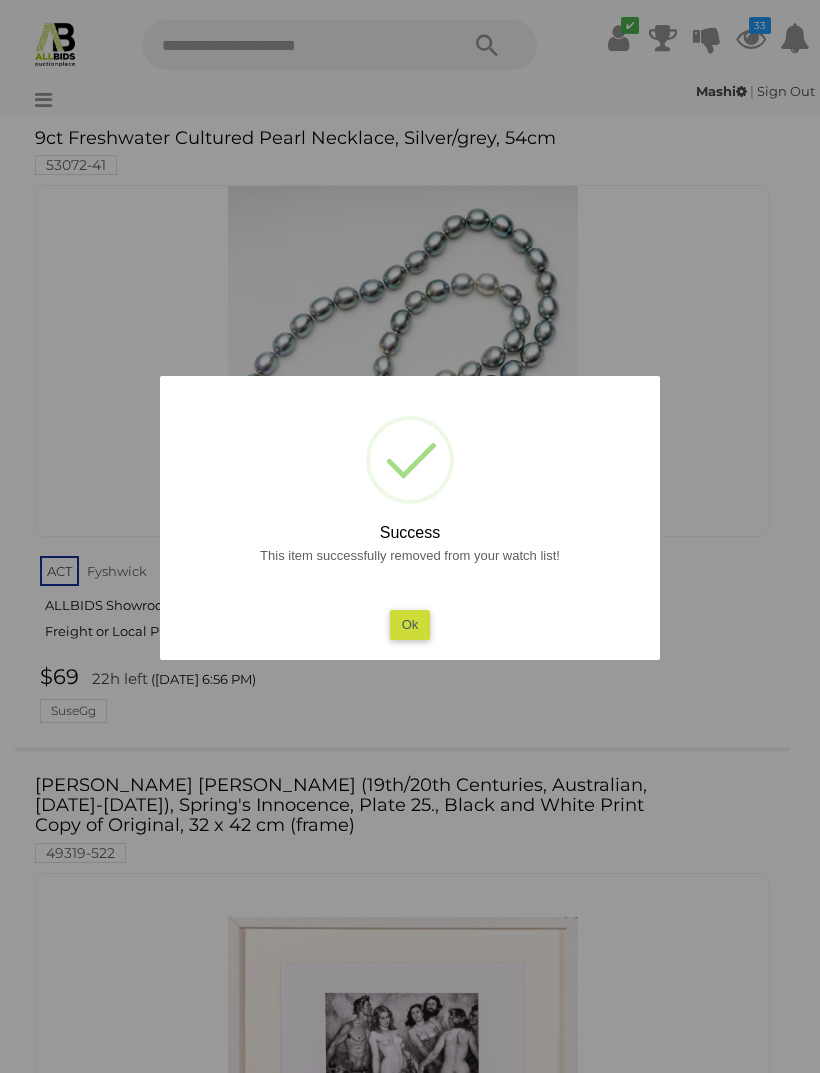 click on "Ok" at bounding box center (410, 624) 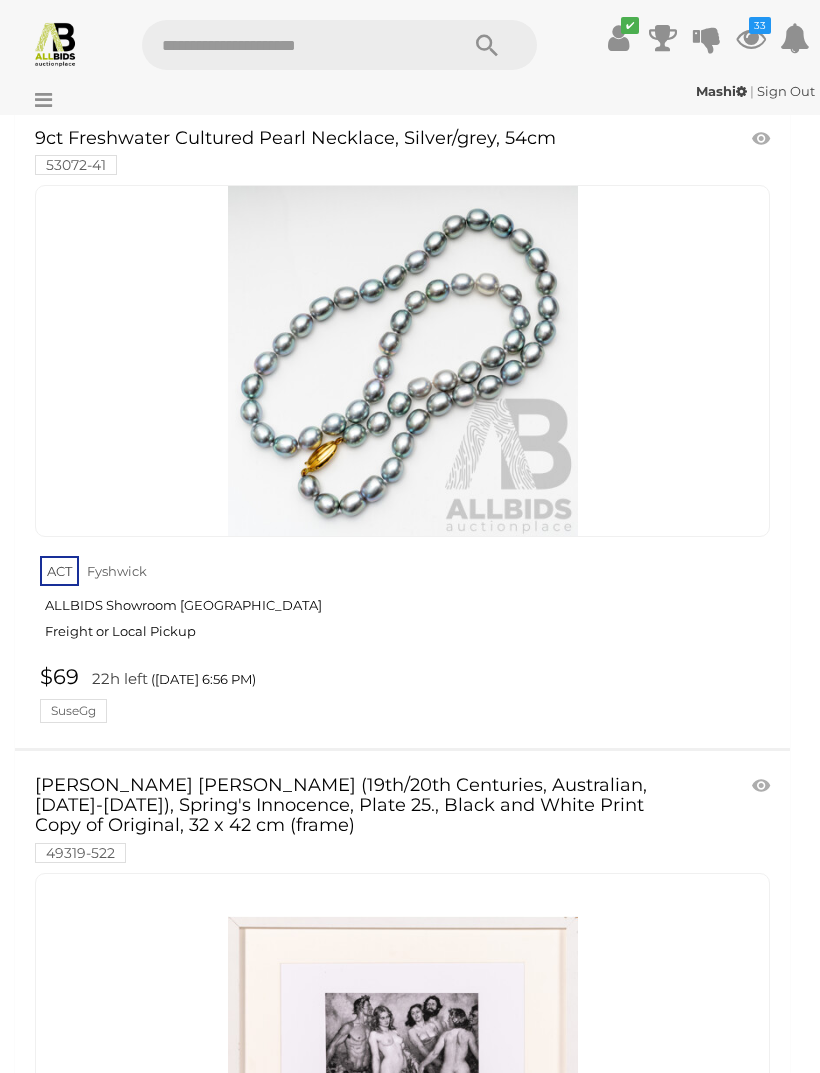 click at bounding box center (763, 786) 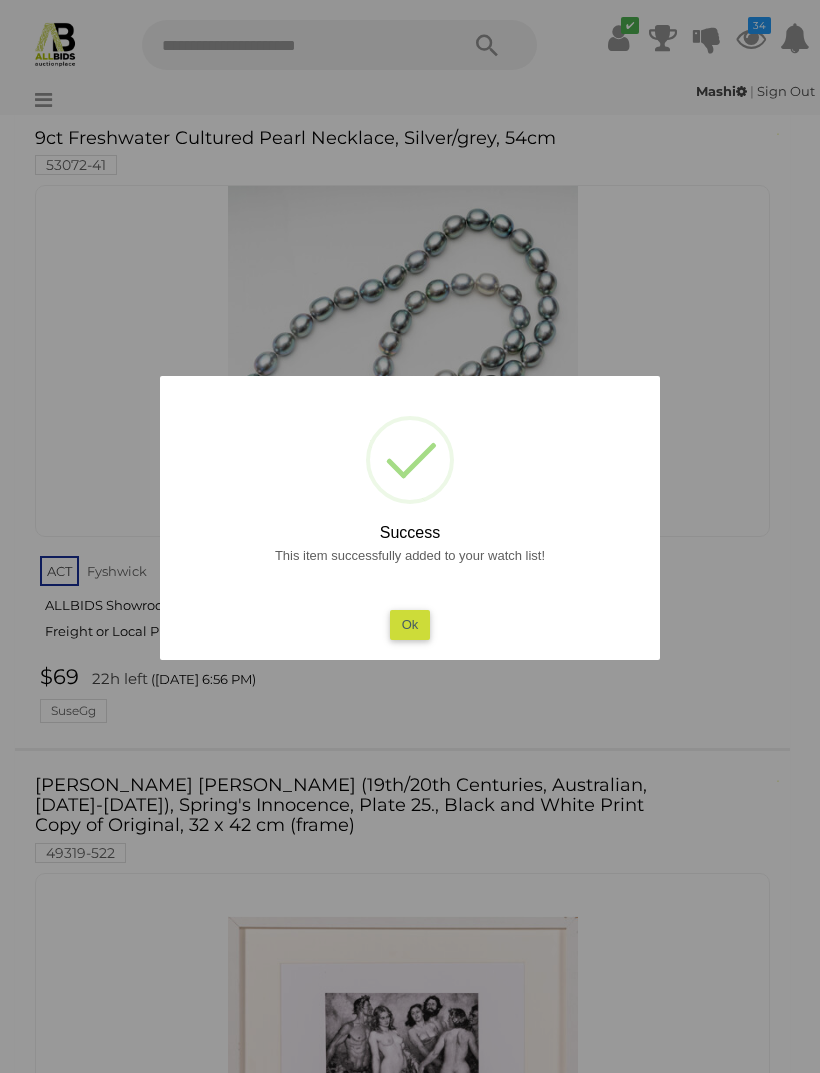 click on "Ok" at bounding box center (410, 624) 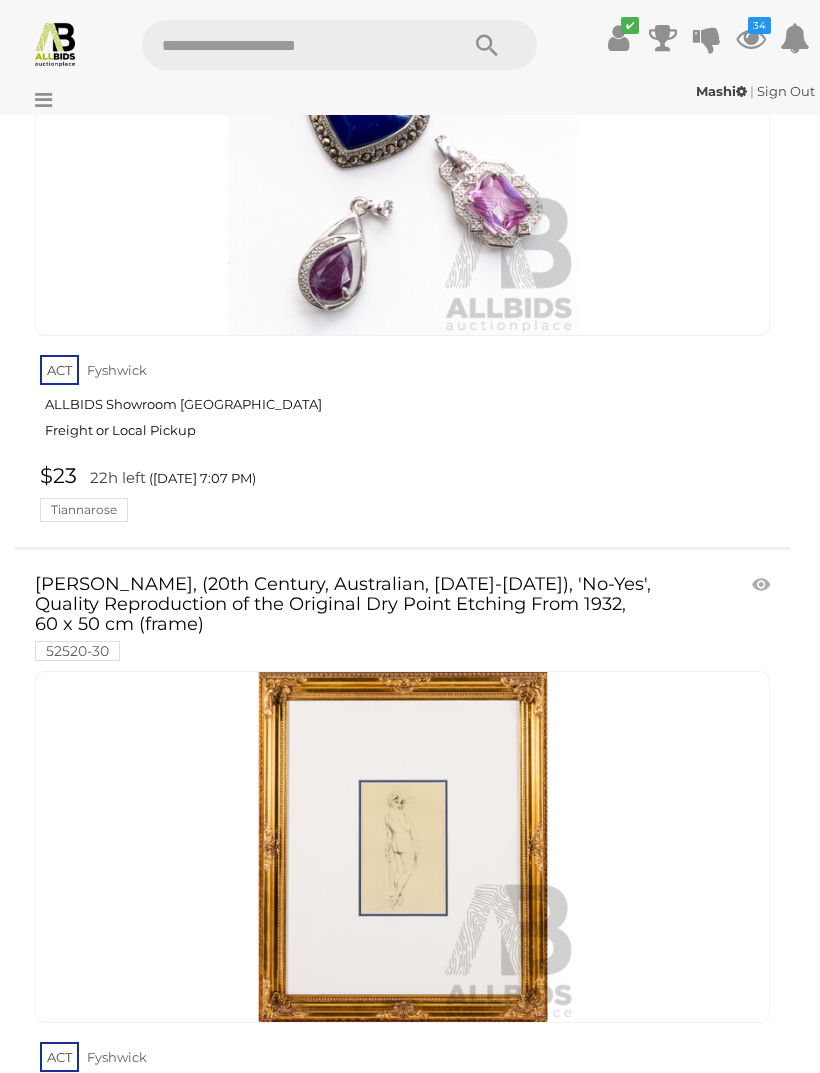 scroll, scrollTop: 44259, scrollLeft: 0, axis: vertical 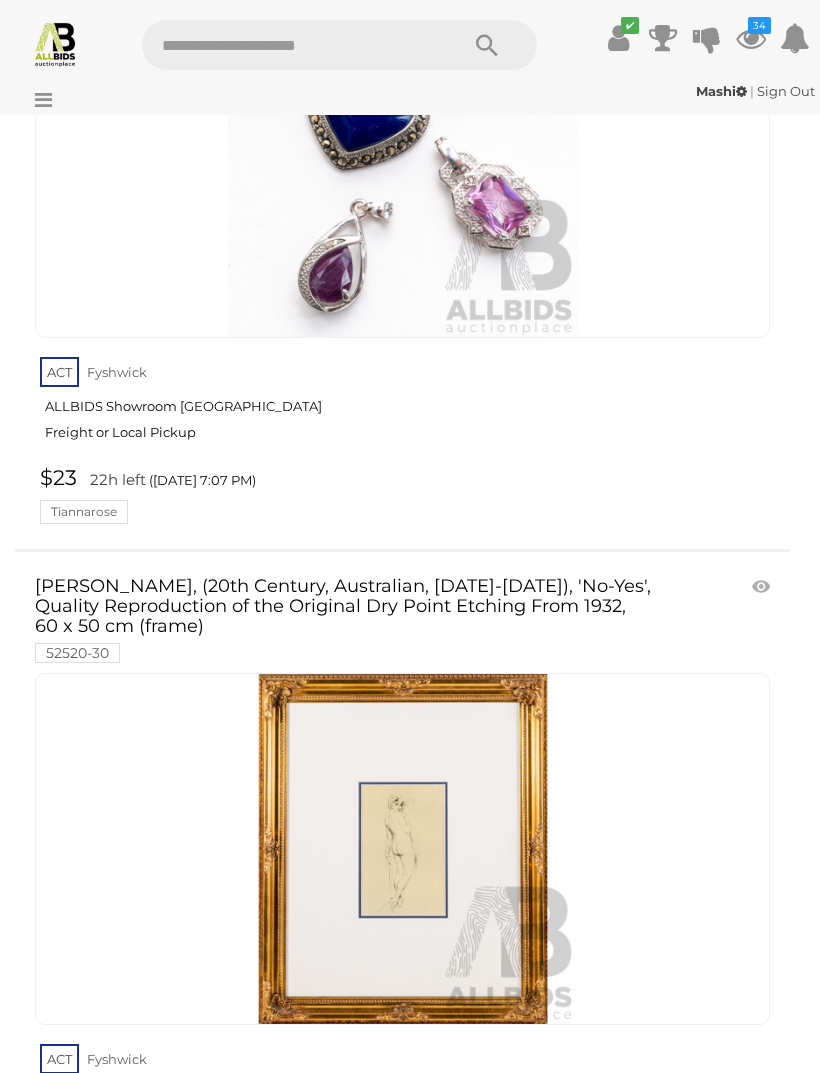 click at bounding box center (763, 587) 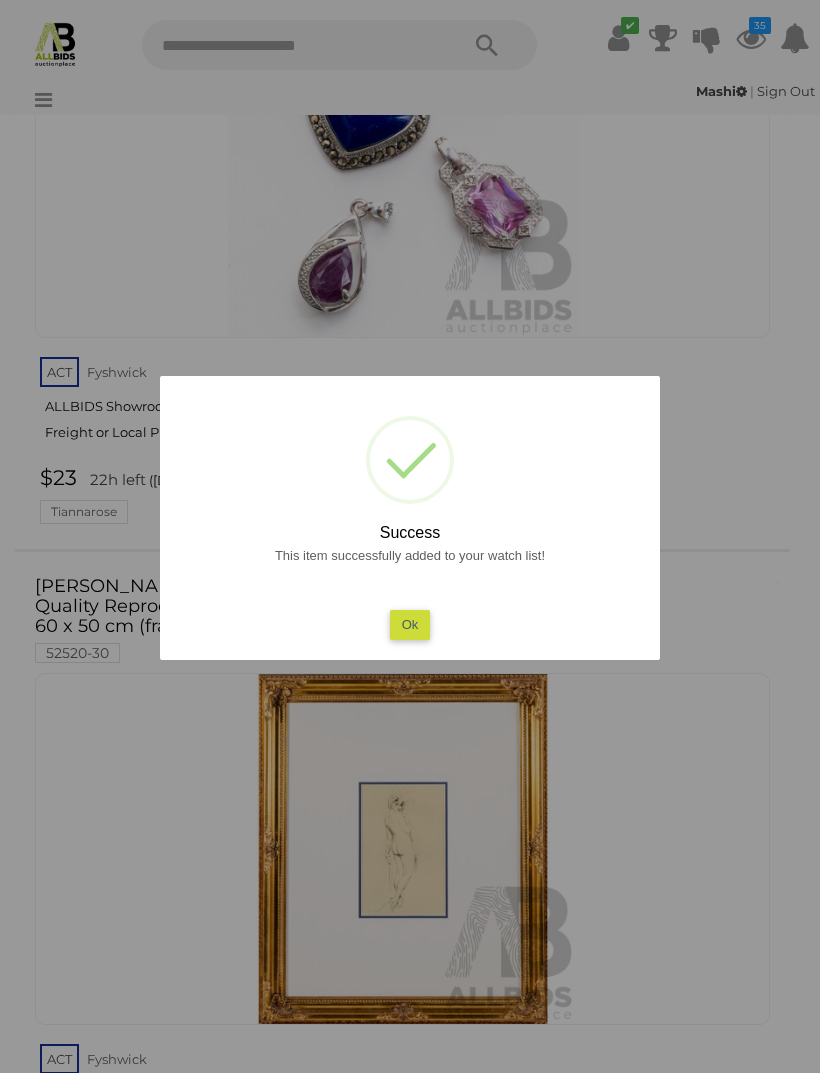 click on "Ok" at bounding box center [410, 624] 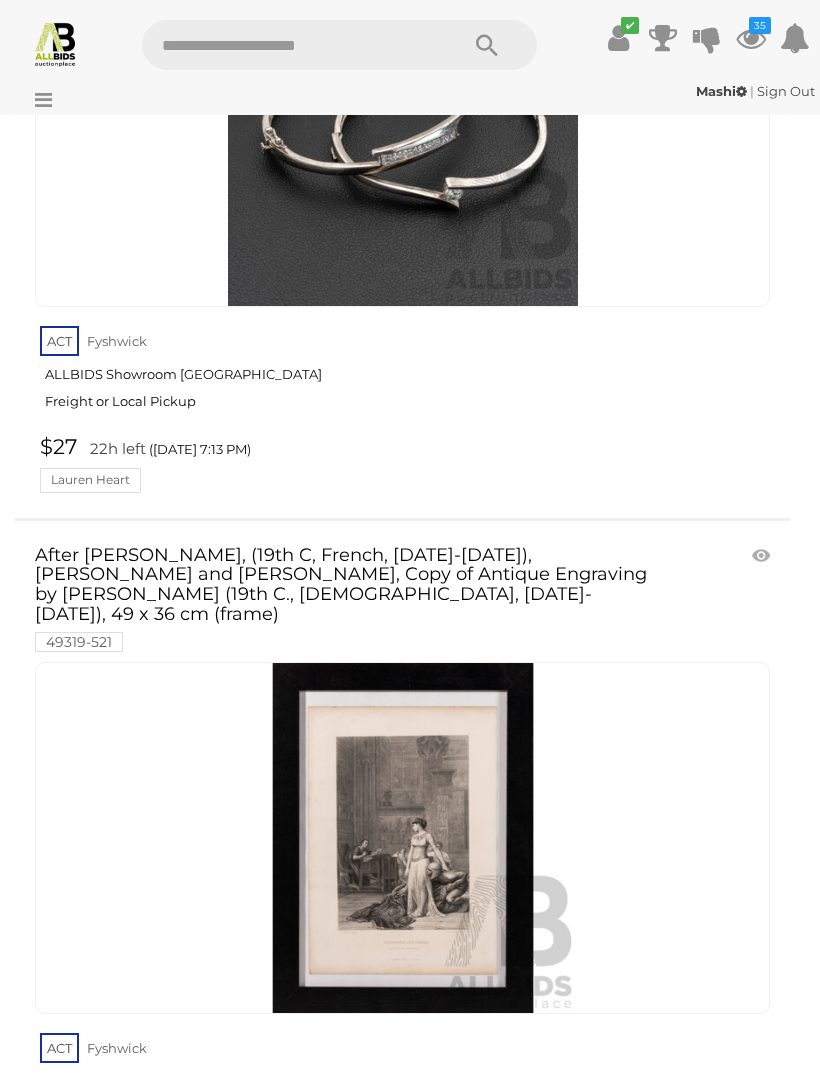 scroll, scrollTop: 51671, scrollLeft: 0, axis: vertical 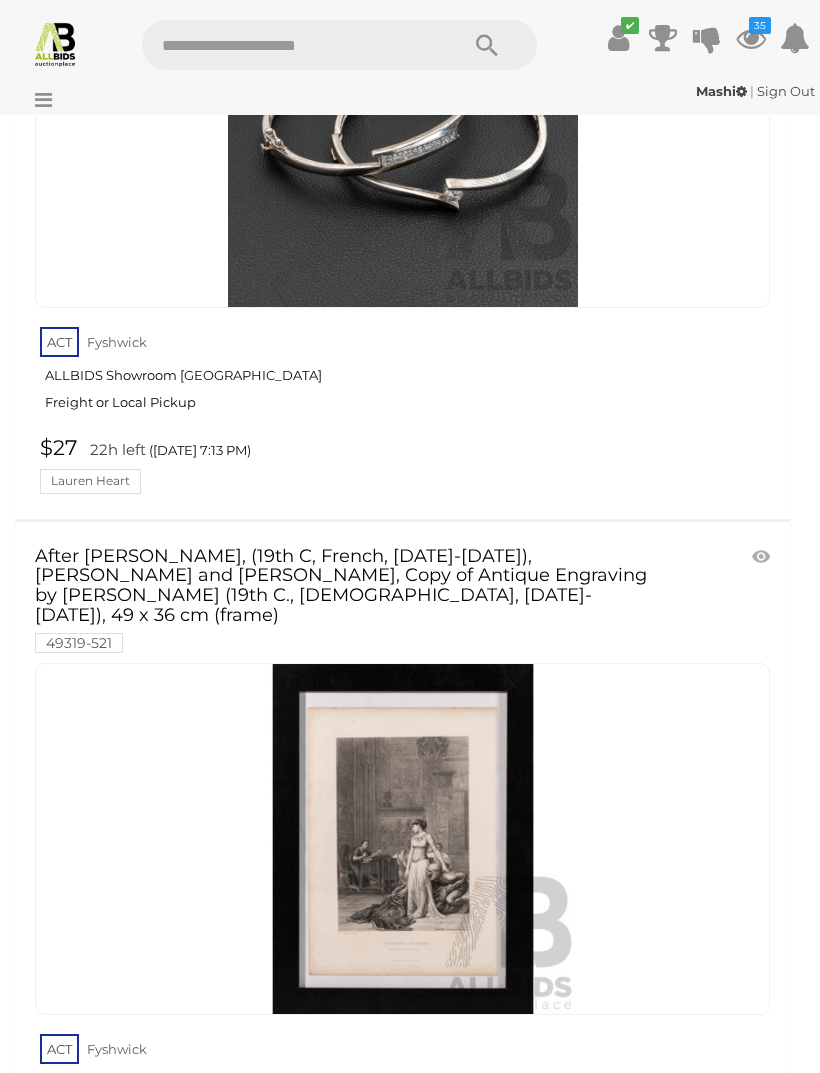 click at bounding box center (763, 557) 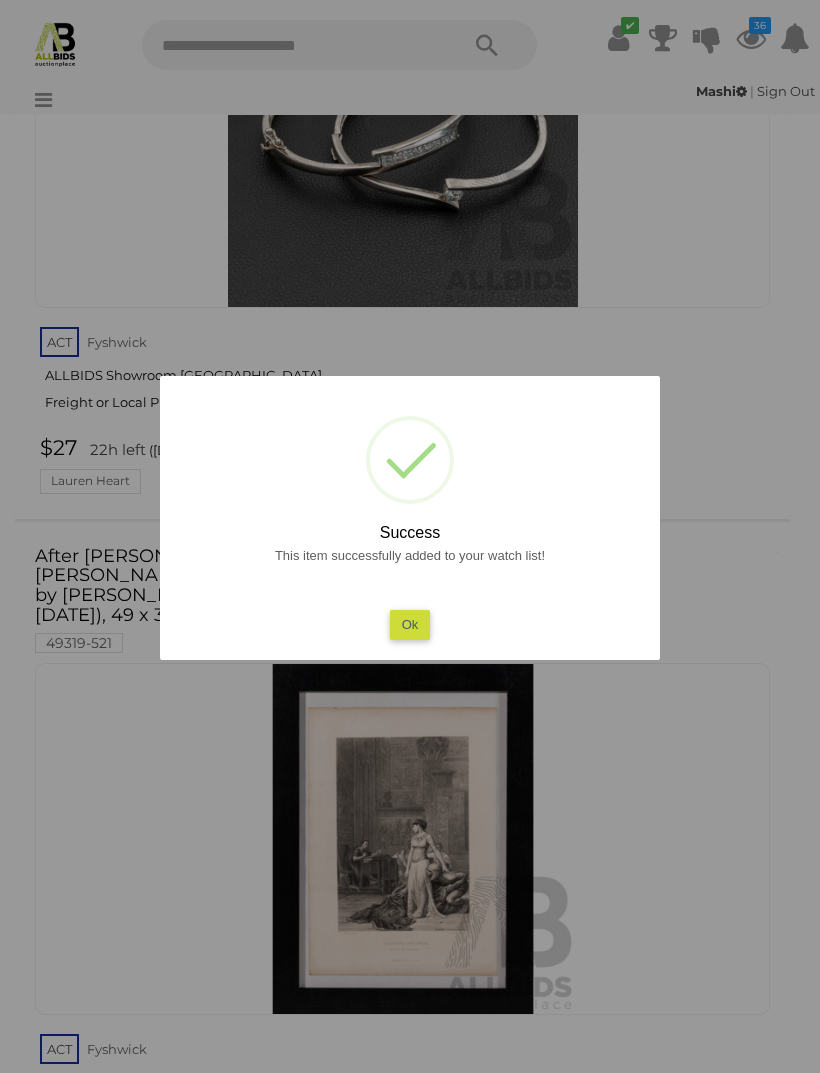 click on "Ok" at bounding box center [410, 624] 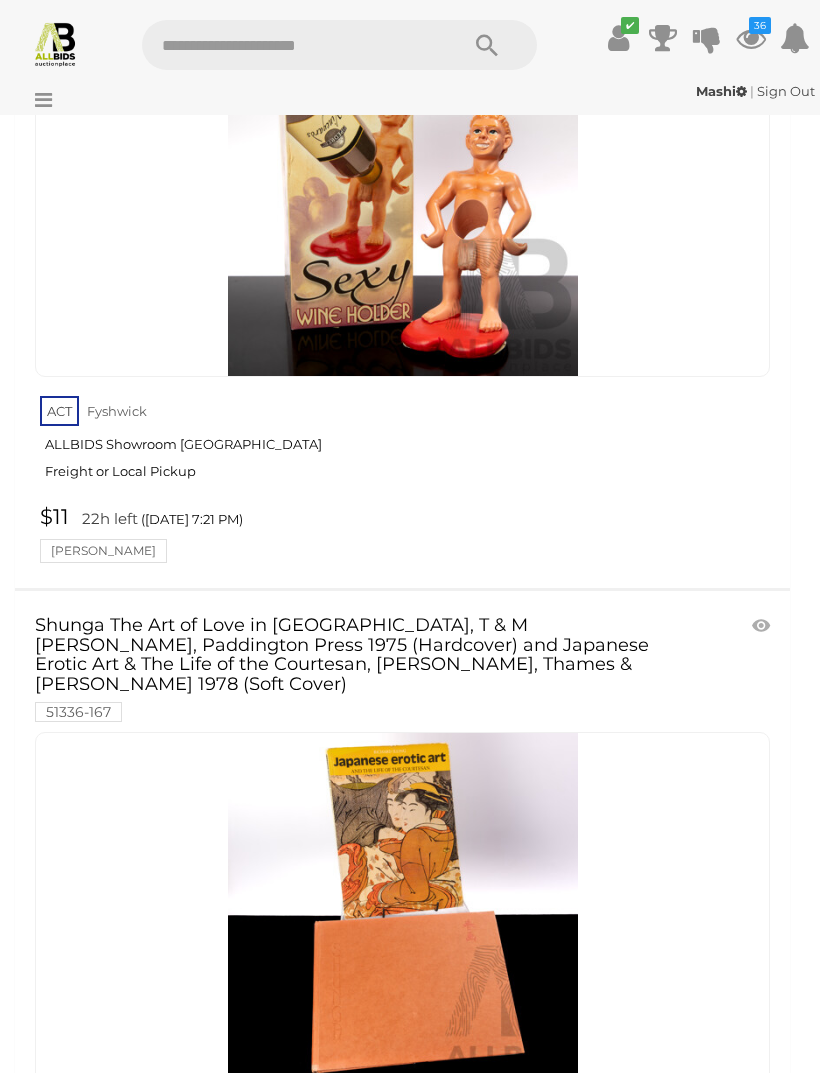 scroll, scrollTop: 61569, scrollLeft: 0, axis: vertical 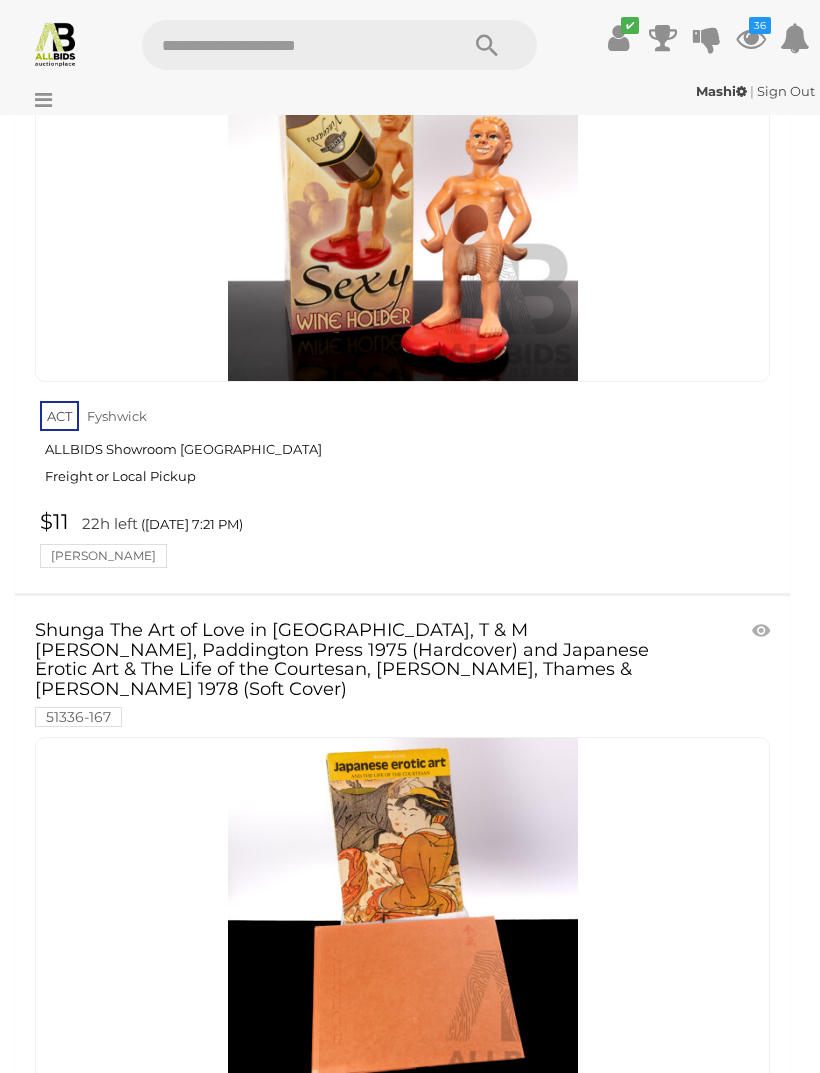 click at bounding box center (763, 631) 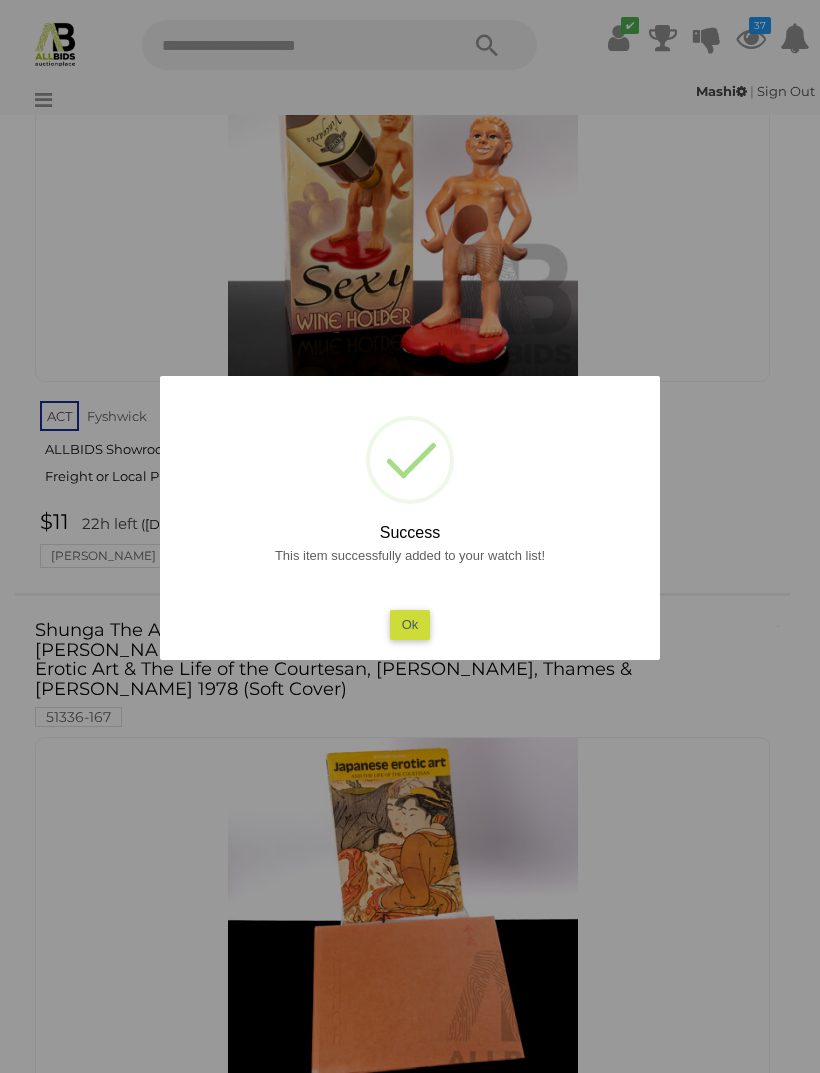 click on "Ok" at bounding box center (410, 624) 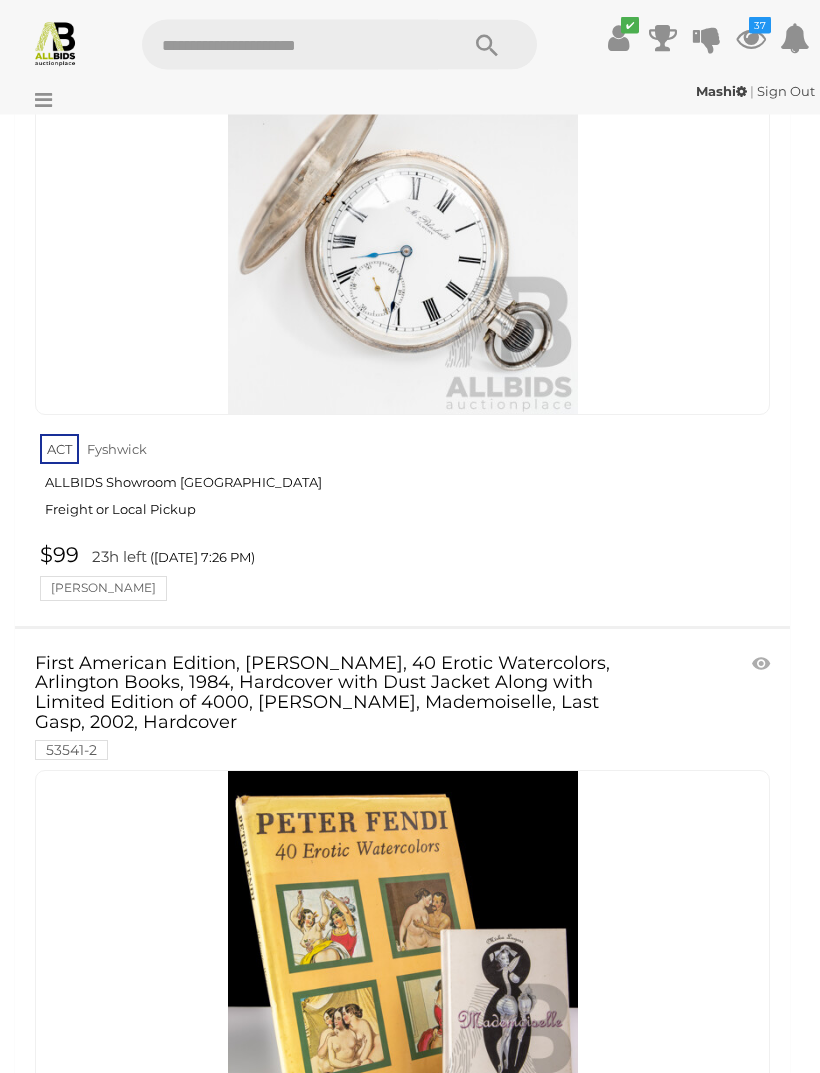 scroll, scrollTop: 66248, scrollLeft: 0, axis: vertical 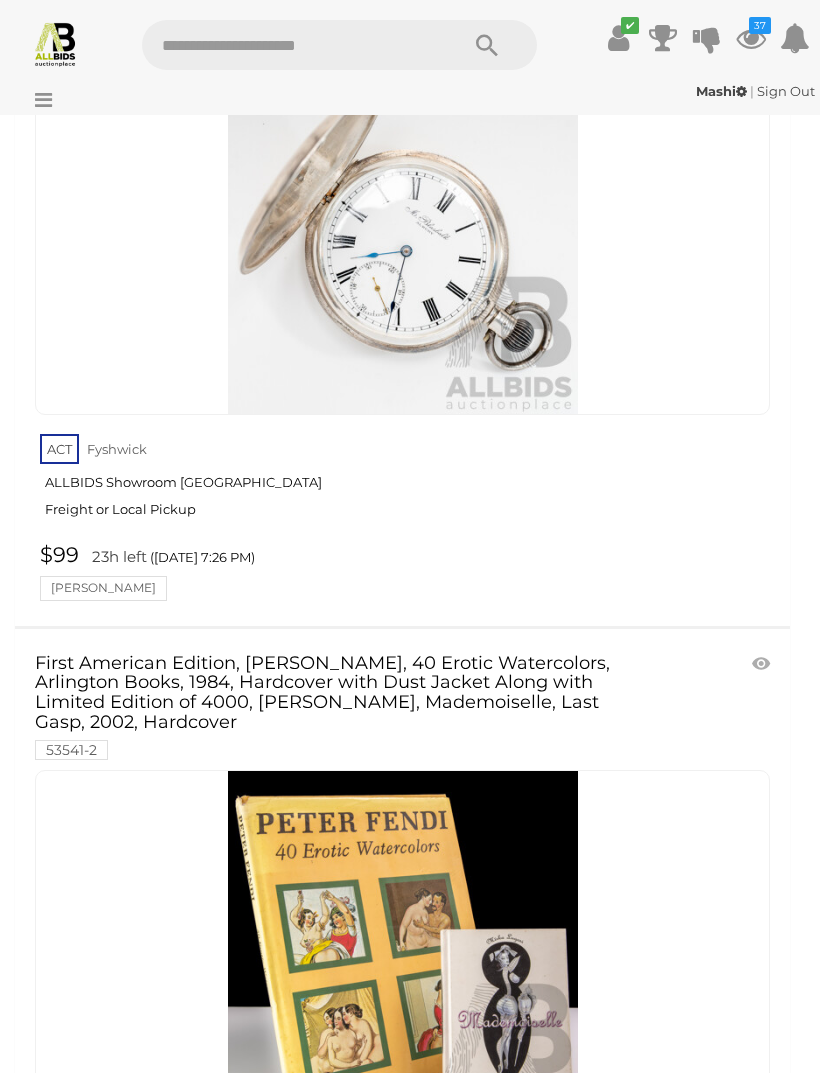 click at bounding box center [763, 664] 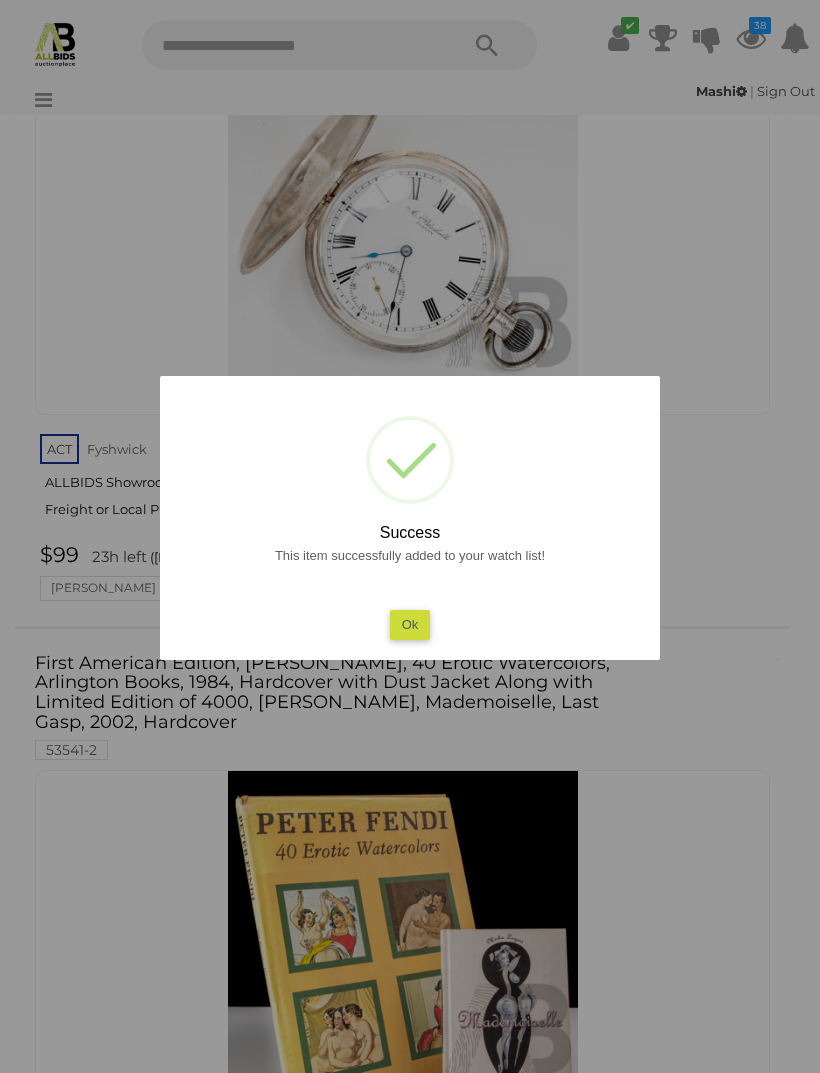 click on "Ok" at bounding box center (410, 624) 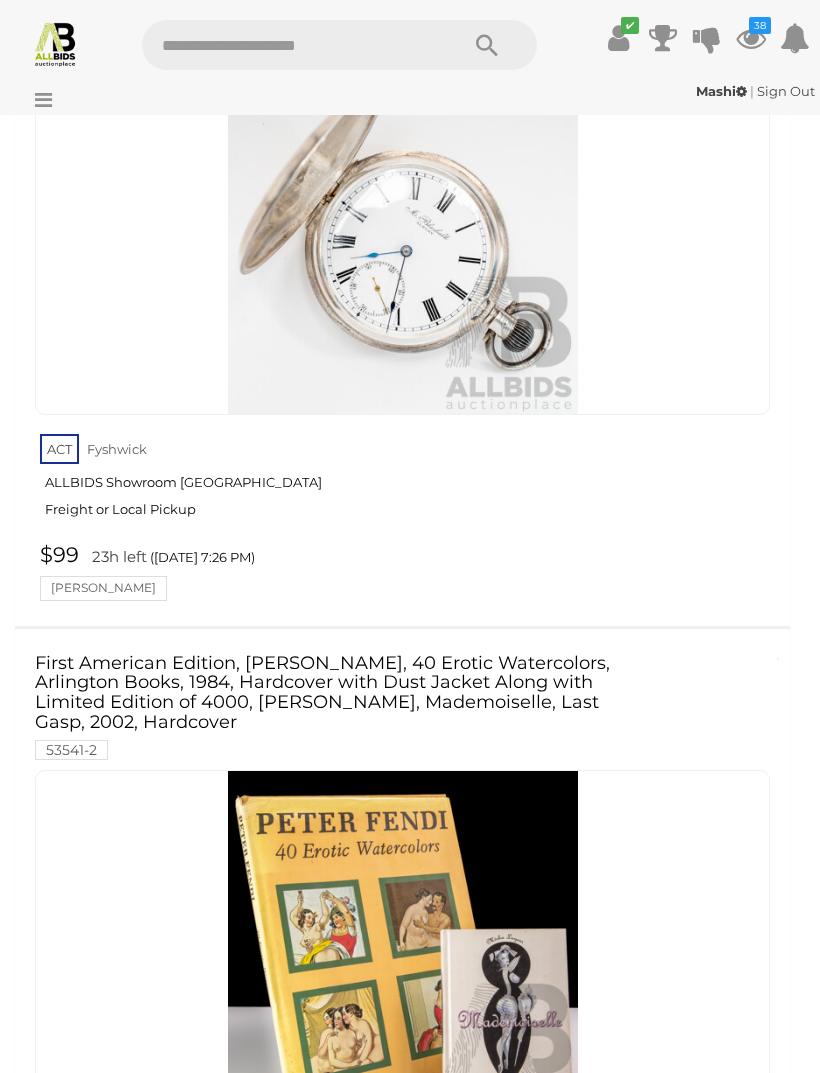 click on "2" at bounding box center (148, 1383) 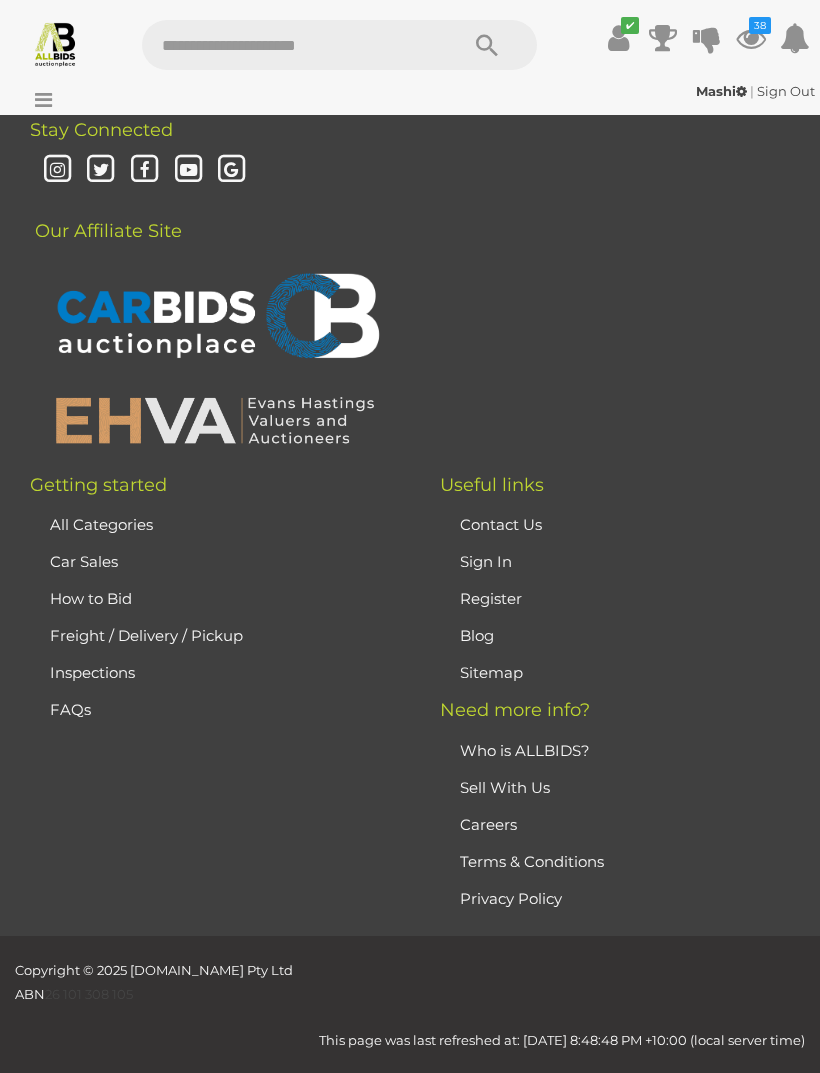 scroll, scrollTop: 471, scrollLeft: 0, axis: vertical 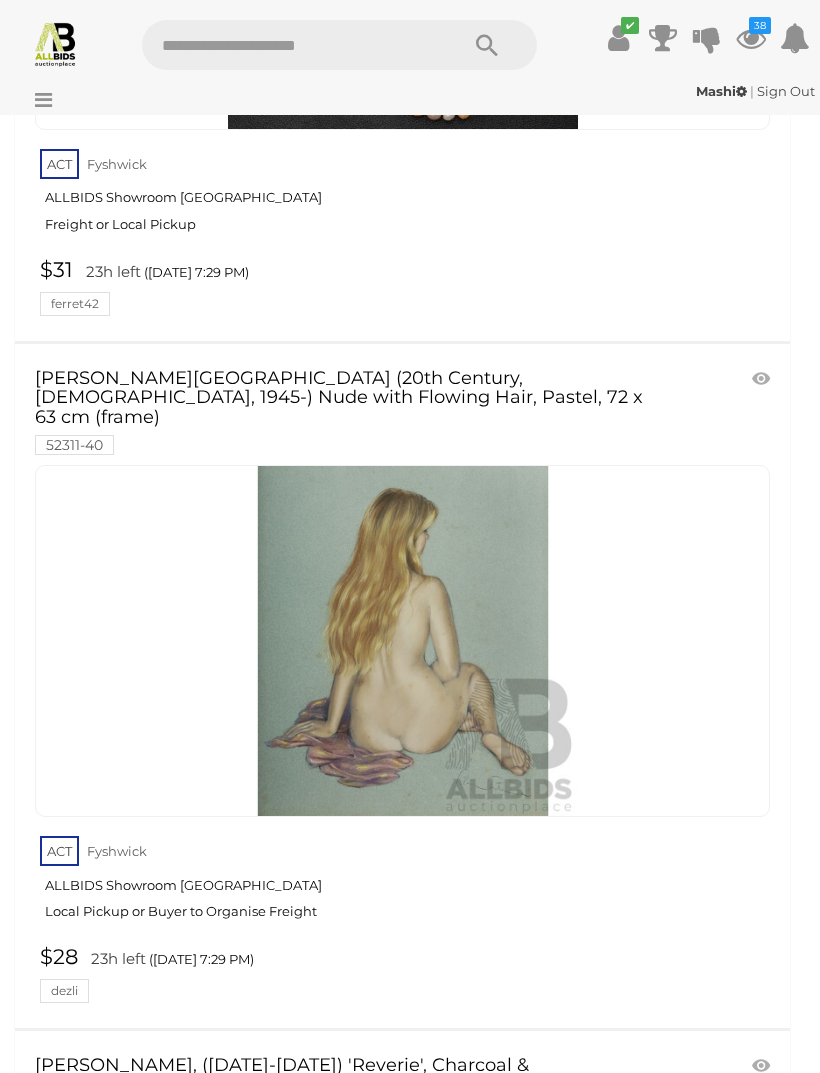 click at bounding box center [763, 379] 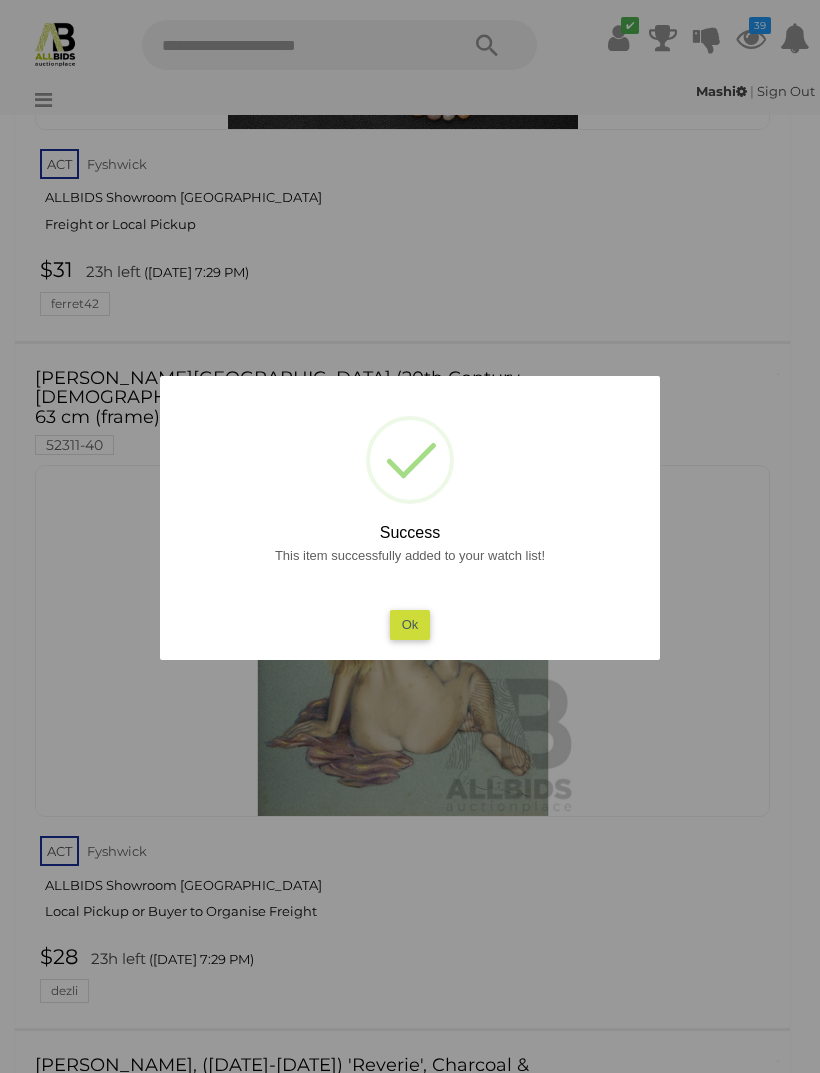 click on "Ok" at bounding box center (410, 624) 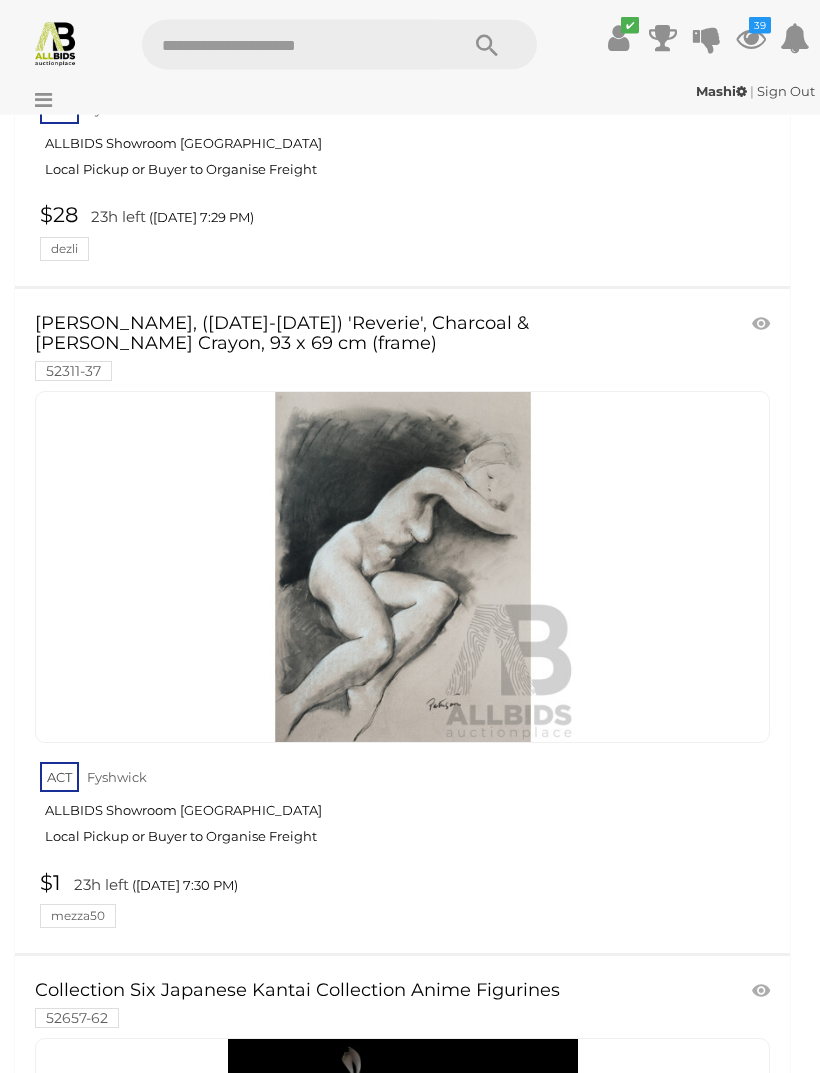 scroll, scrollTop: 3748, scrollLeft: 0, axis: vertical 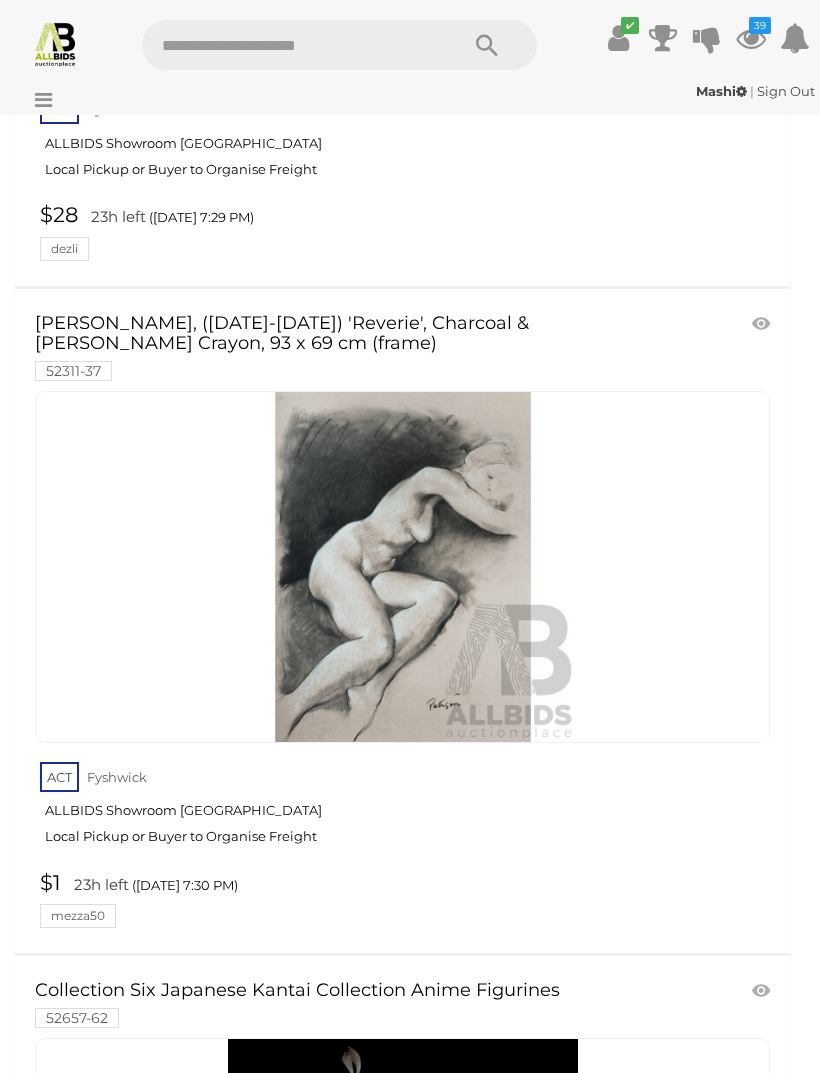 click at bounding box center [763, 324] 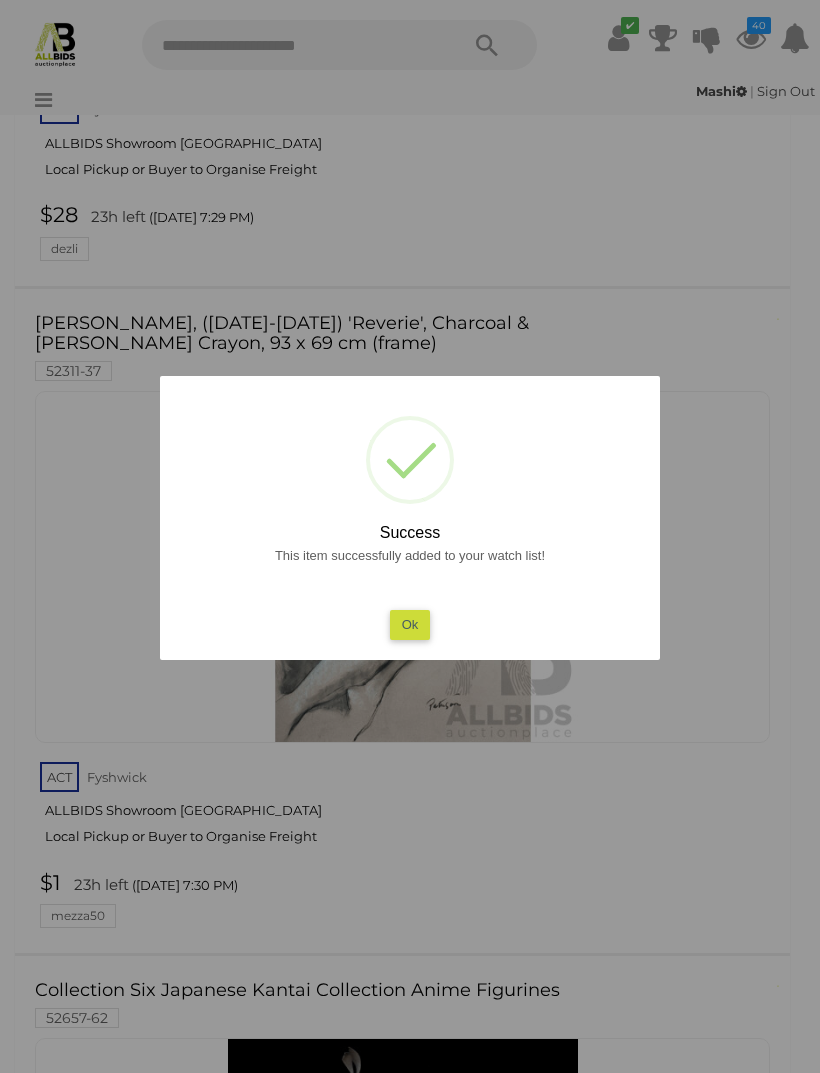 click on "Ok" at bounding box center [410, 624] 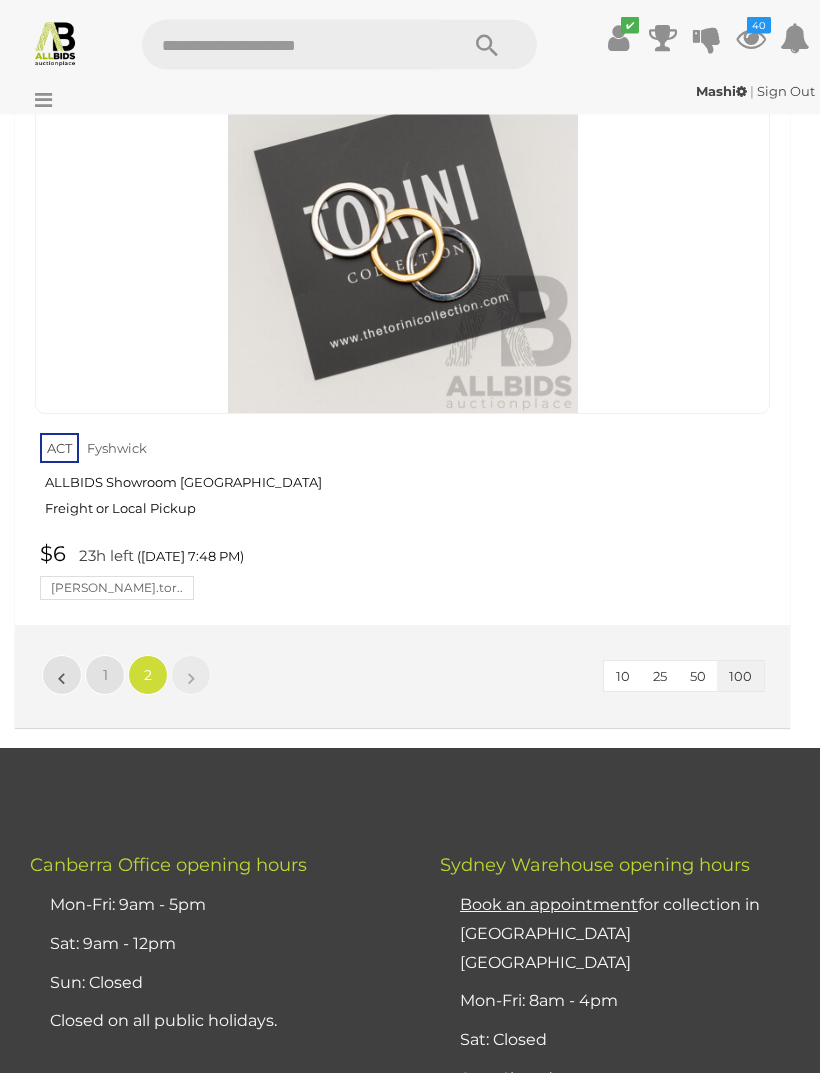 scroll, scrollTop: 12694, scrollLeft: 0, axis: vertical 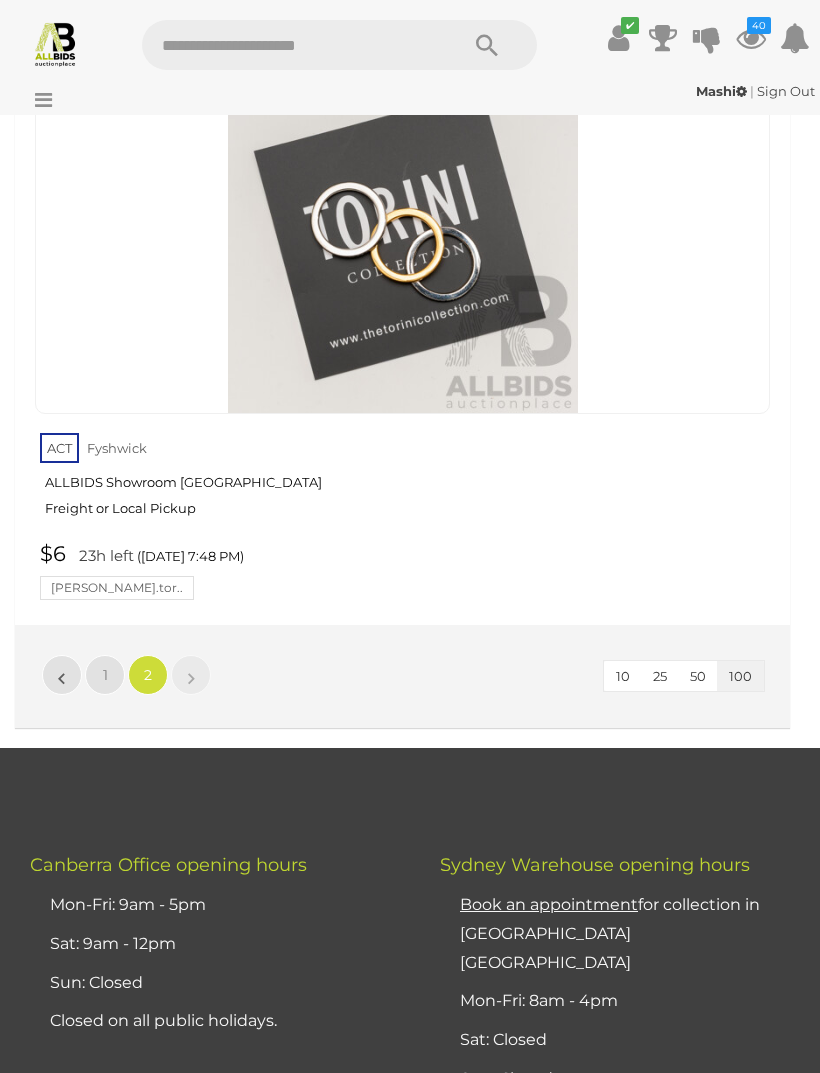 click at bounding box center (751, 38) 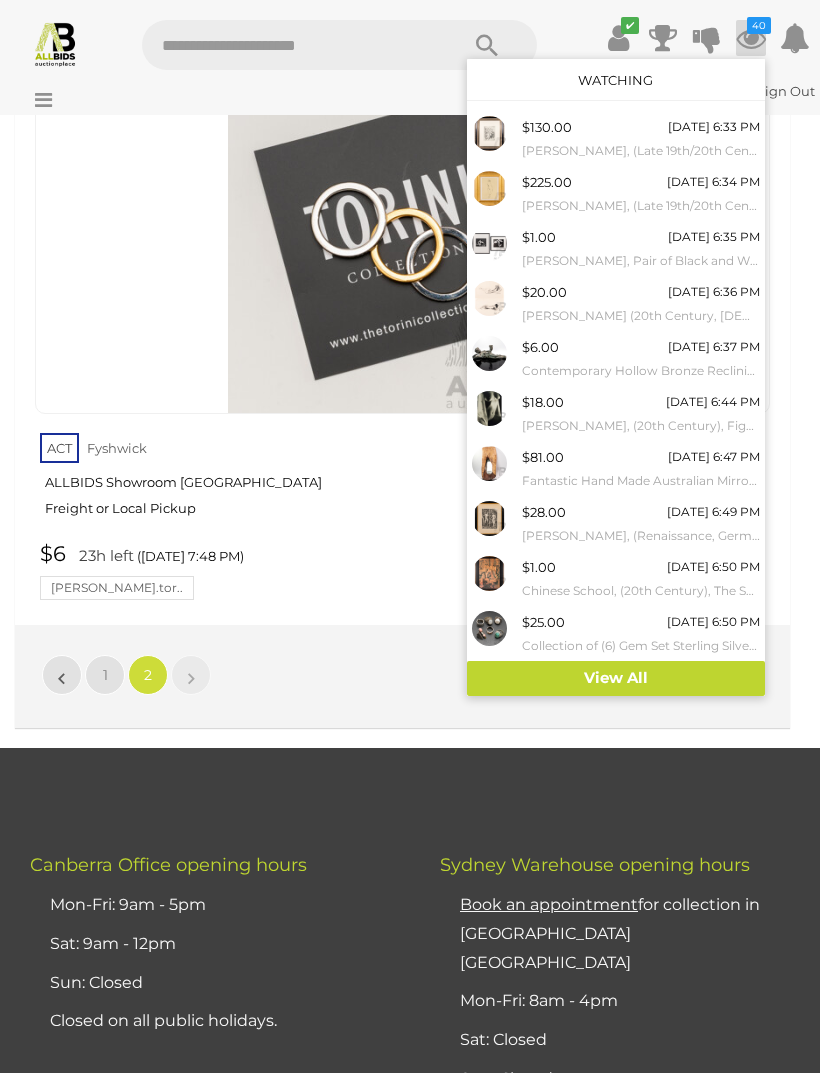 click on "View All" at bounding box center [616, 678] 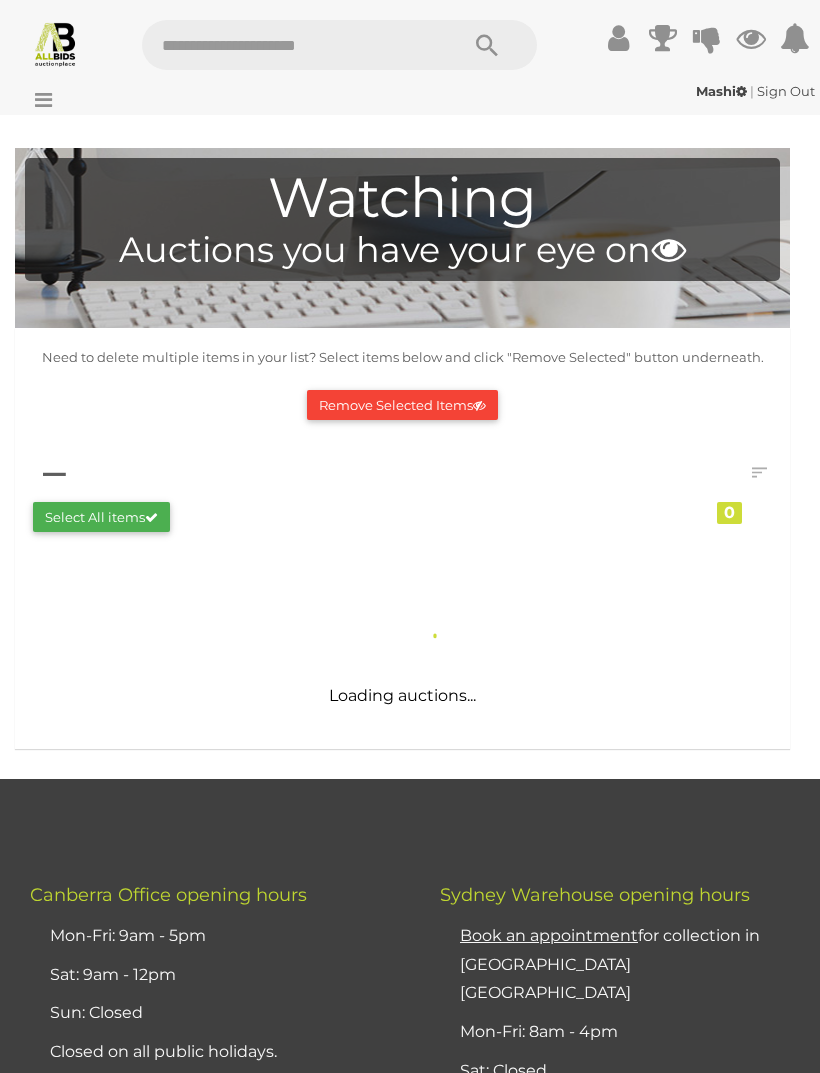 scroll, scrollTop: 0, scrollLeft: 0, axis: both 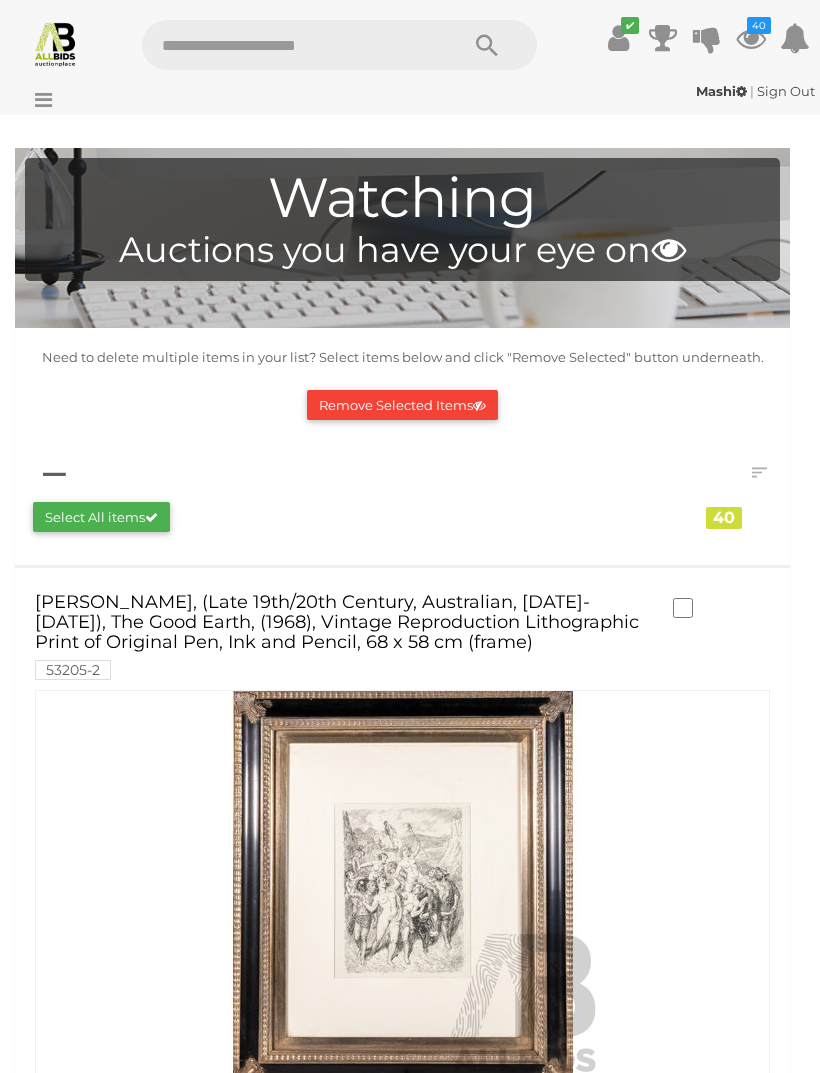 click on "Norman Lindsay, (Late 19th/20th Century, Australian, 1879-1969), The Good Earth, (1968), Vintage Reproduction Lithographic Print of Original Pen, Ink and Pencil, 68 x 58 cm (frame)
53205-2" at bounding box center (344, 635) 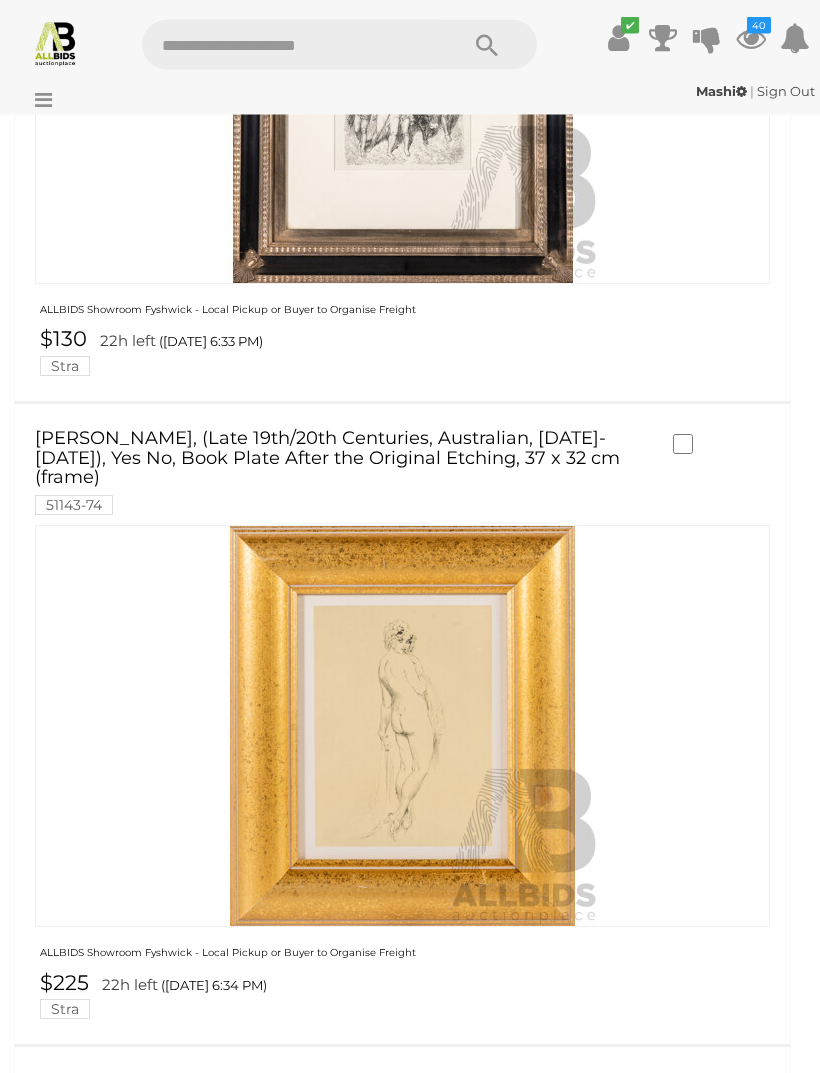 scroll, scrollTop: 808, scrollLeft: 0, axis: vertical 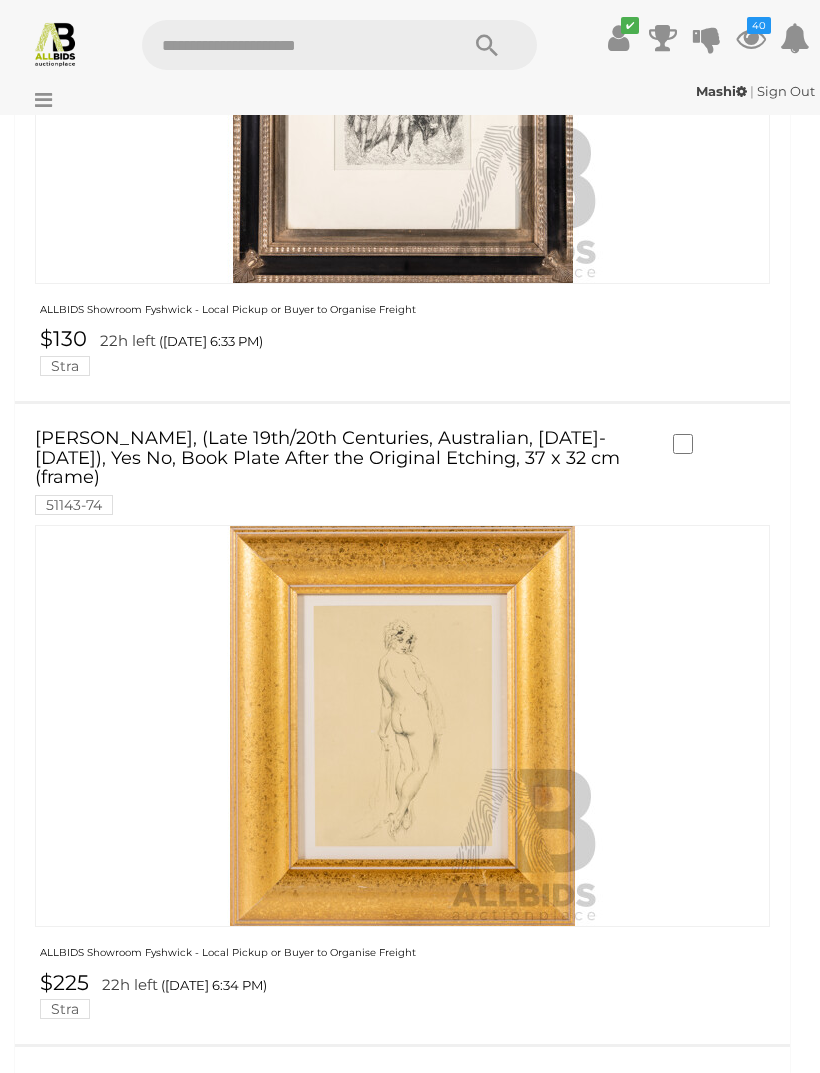 click on "Norman Lindsay, (Late 19th/20th Centuries, Australian, 1879-1969), Yes No, Book Plate After the Original Etching, 37 x 32 cm (frame)
51143-74" at bounding box center [344, 471] 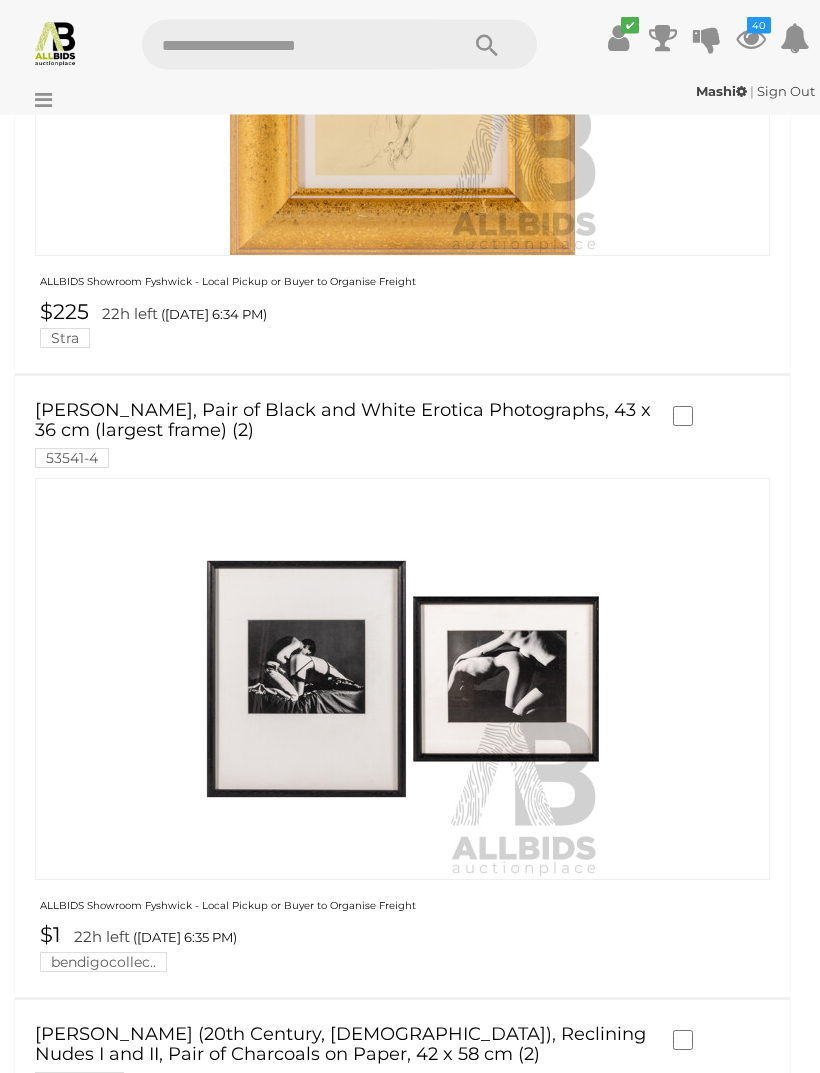 scroll, scrollTop: 1479, scrollLeft: 0, axis: vertical 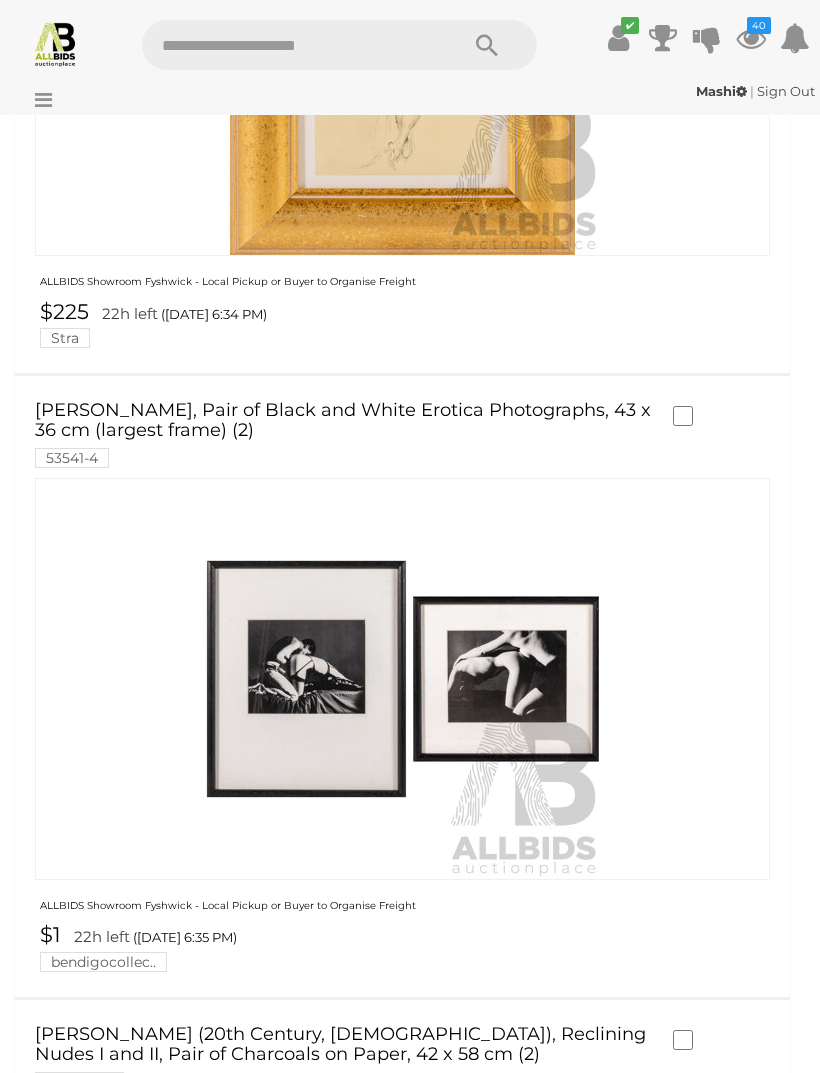 click on "Artist Unknown, Pair of Black and White Erotica Photographs, 43 x 36 cm (largest frame) (2)
53541-4" at bounding box center (344, 433) 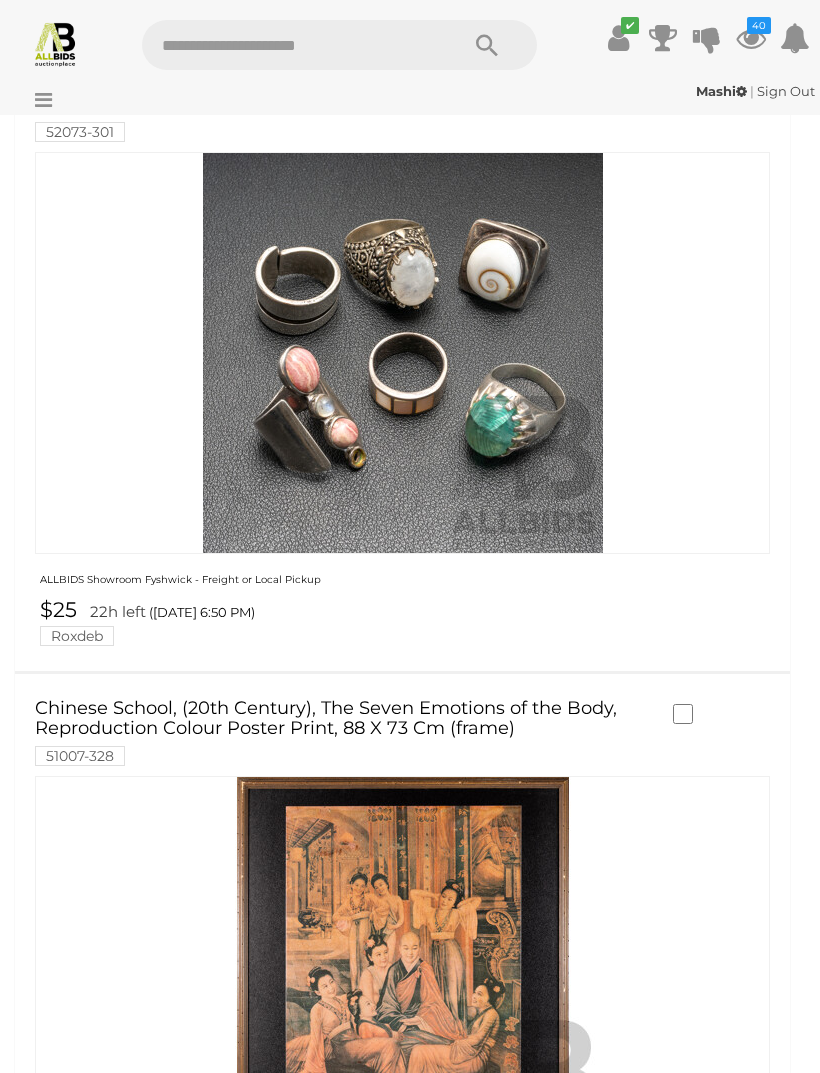 scroll, scrollTop: 5569, scrollLeft: 0, axis: vertical 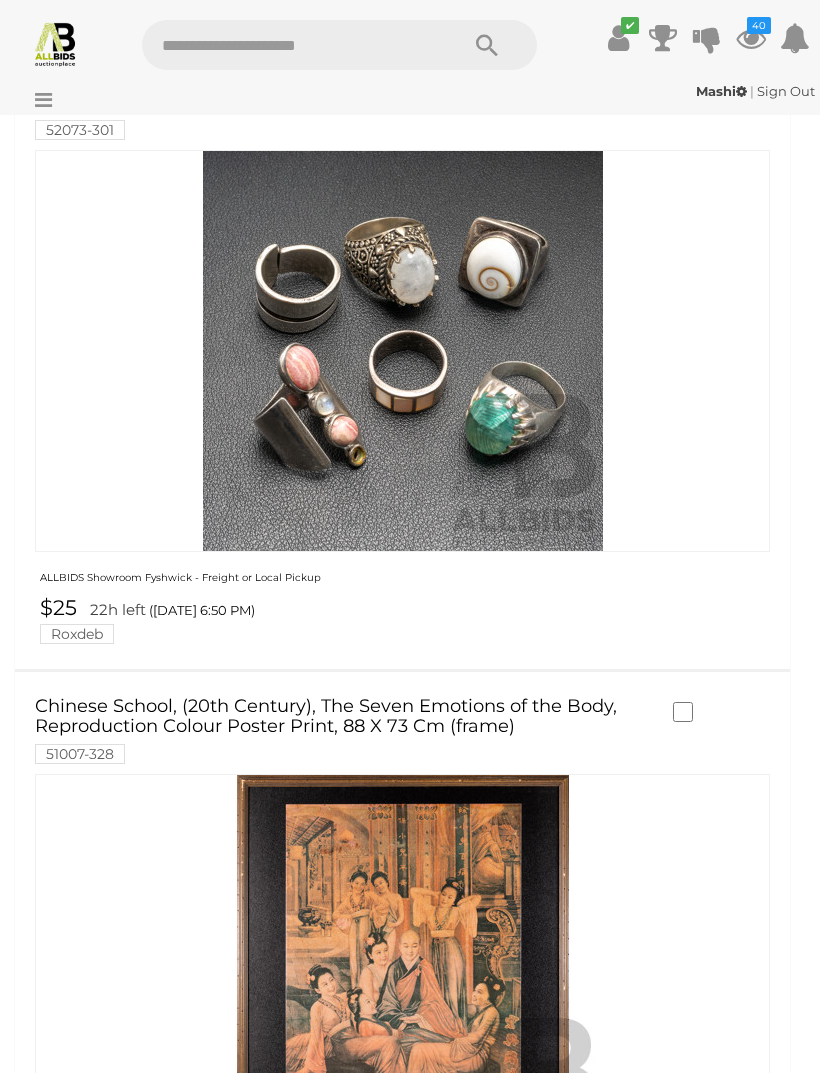 click on "Fantastic Vintage Austrian Art Deco Leopold Anzengruber African Lady Bust with Brass Hoop Earings
51055-187" at bounding box center (344, 1353) 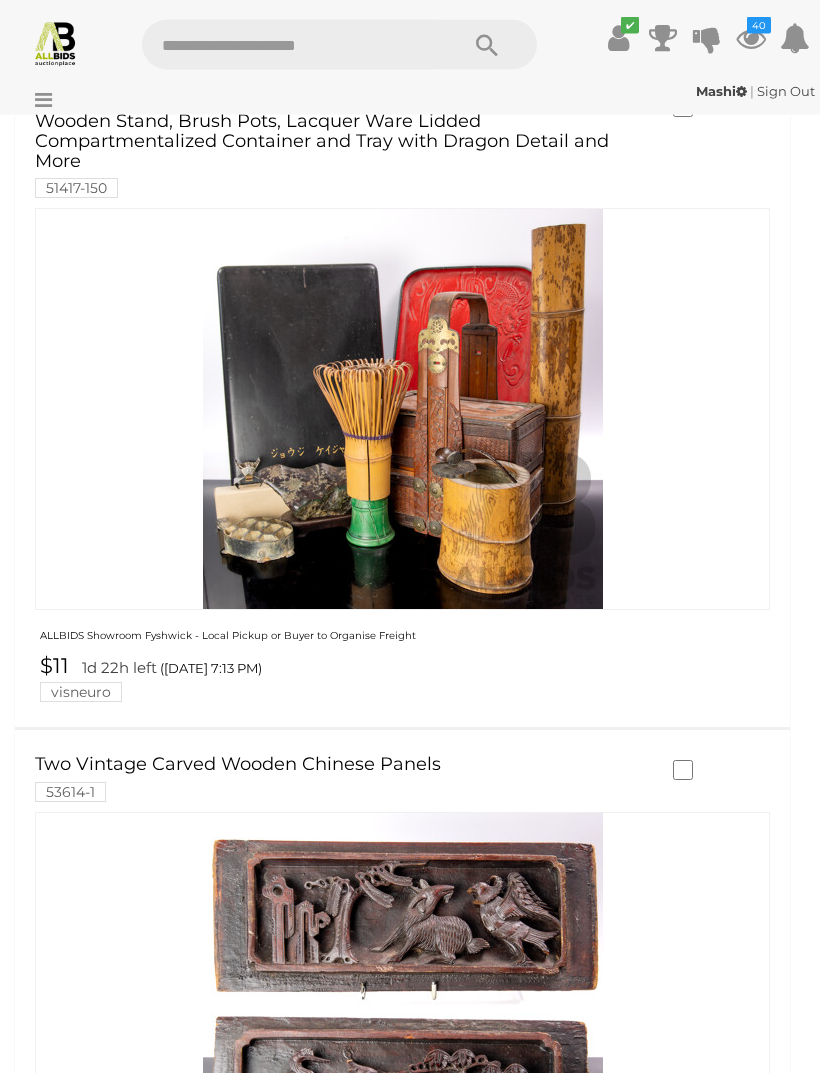 scroll, scrollTop: 12219, scrollLeft: 0, axis: vertical 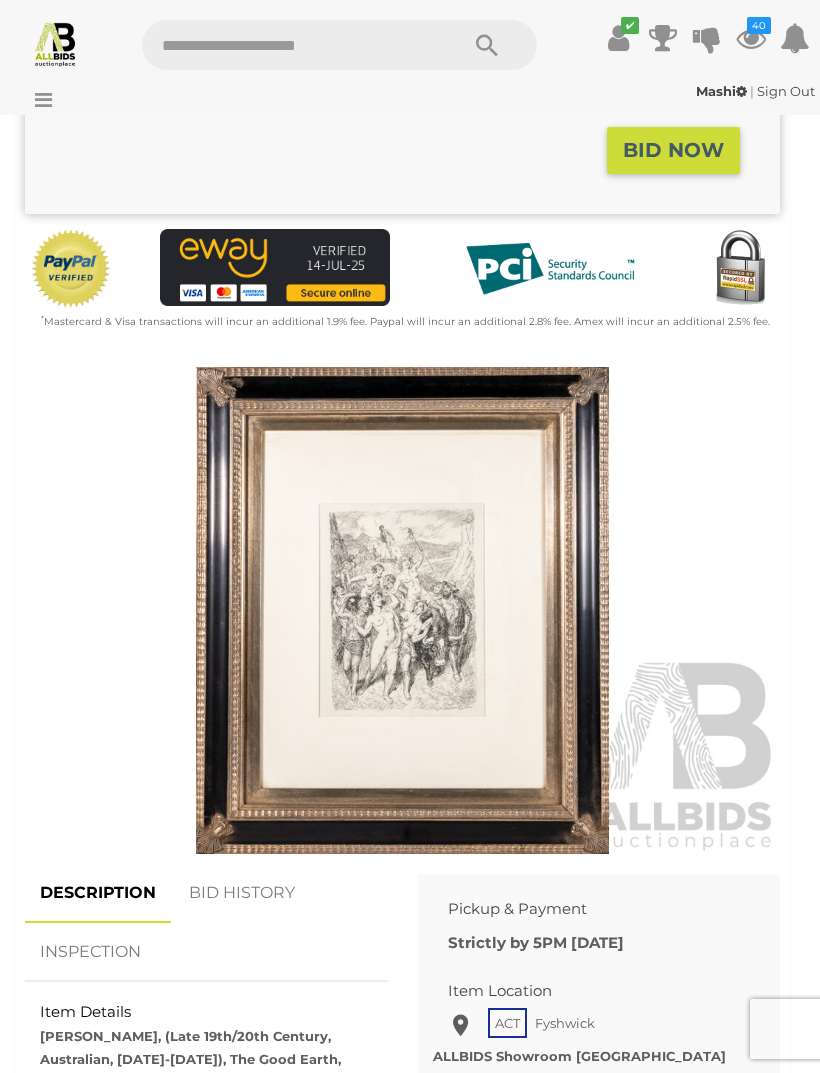 click at bounding box center [402, 610] 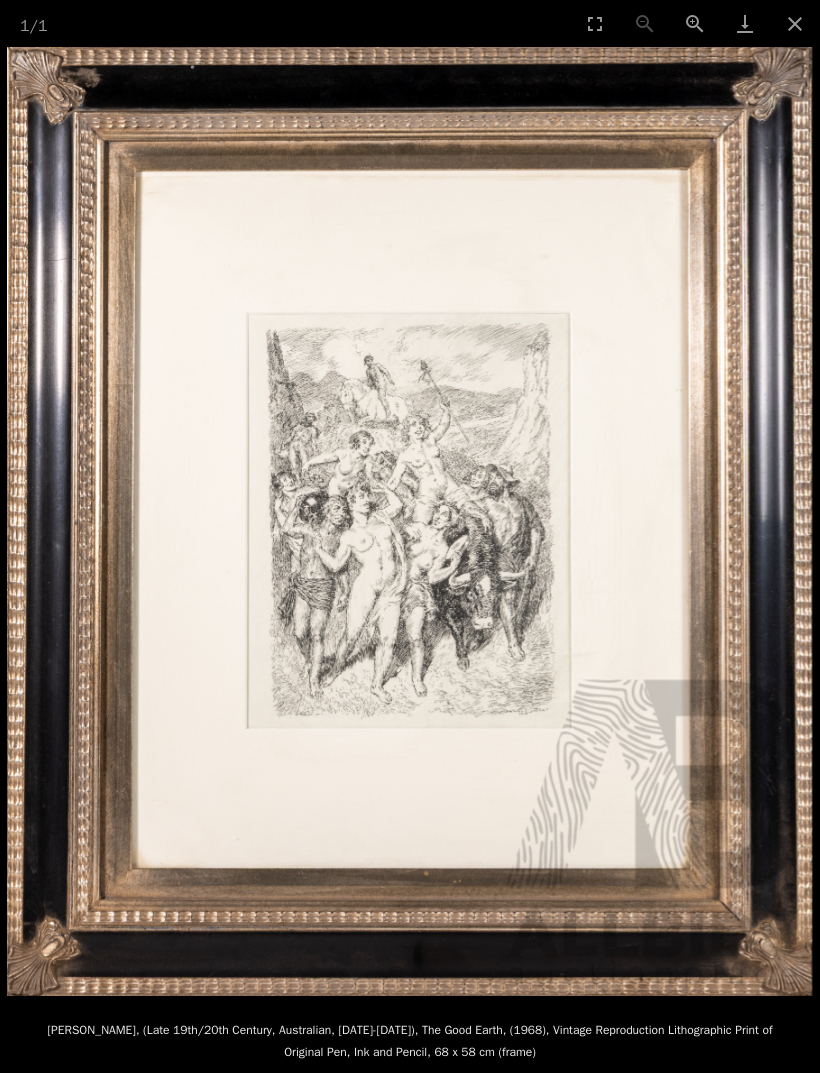 click at bounding box center (795, 23) 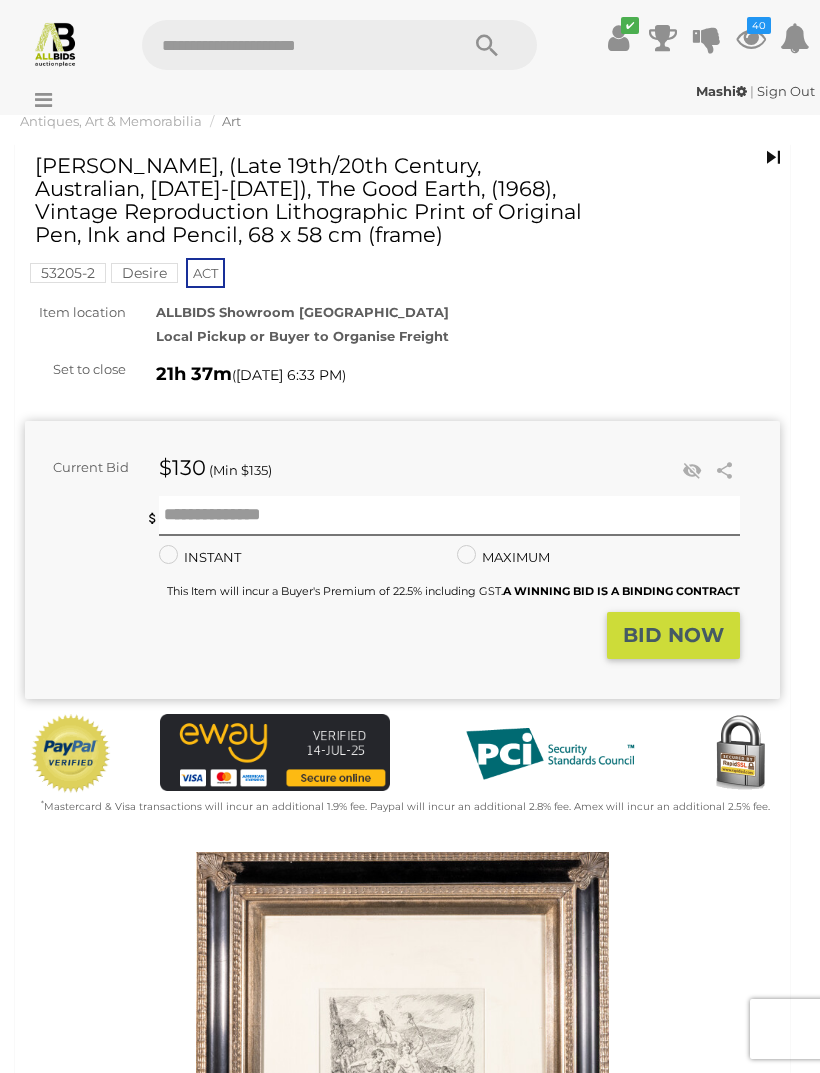scroll, scrollTop: 0, scrollLeft: 0, axis: both 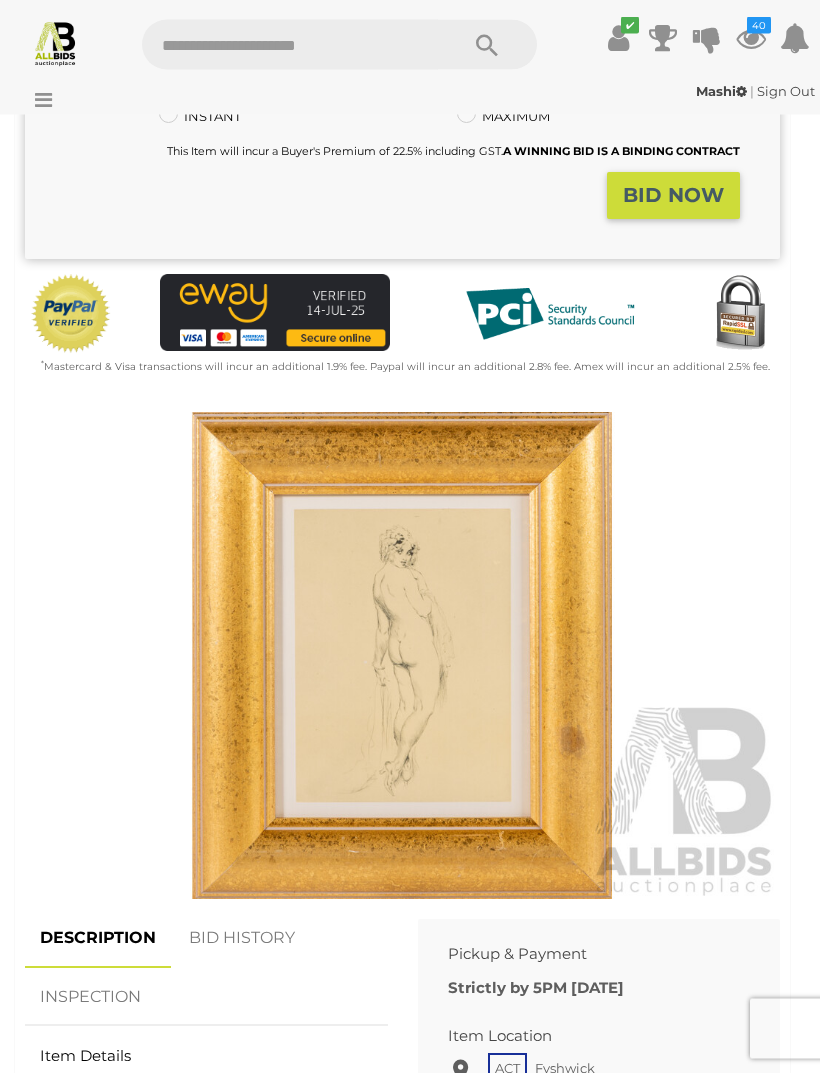 click at bounding box center [402, 656] 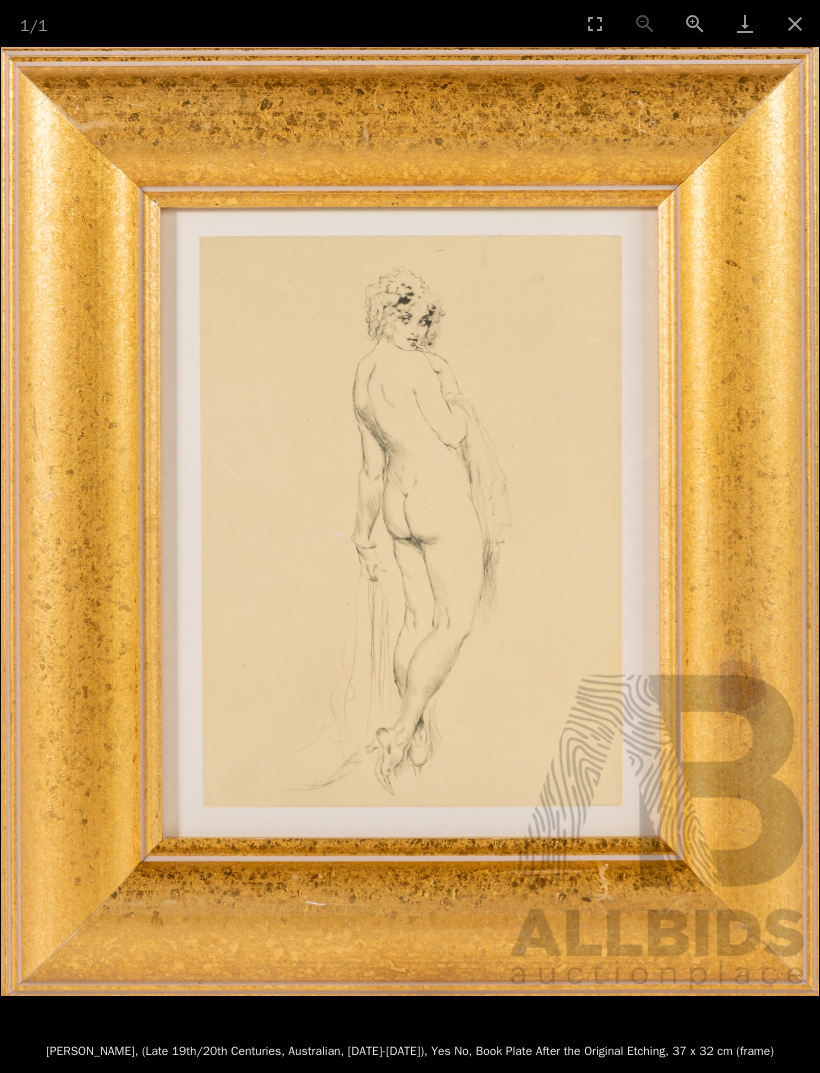 click at bounding box center [795, 23] 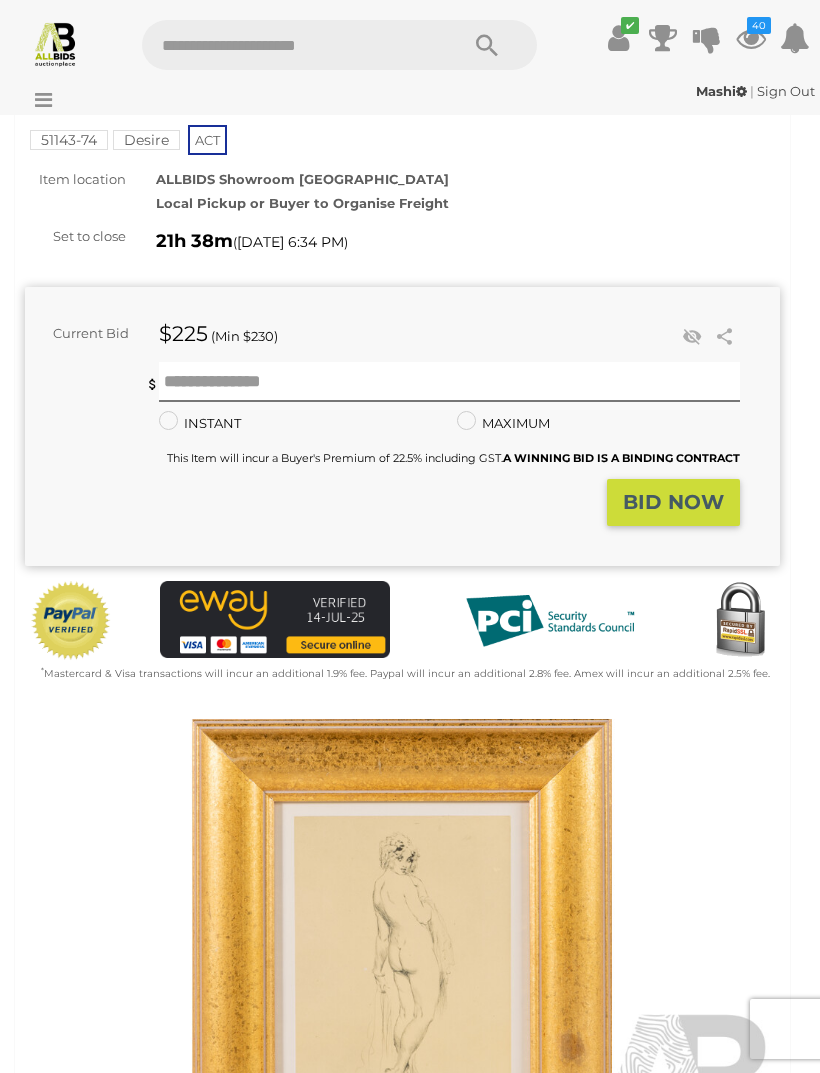scroll, scrollTop: 0, scrollLeft: 0, axis: both 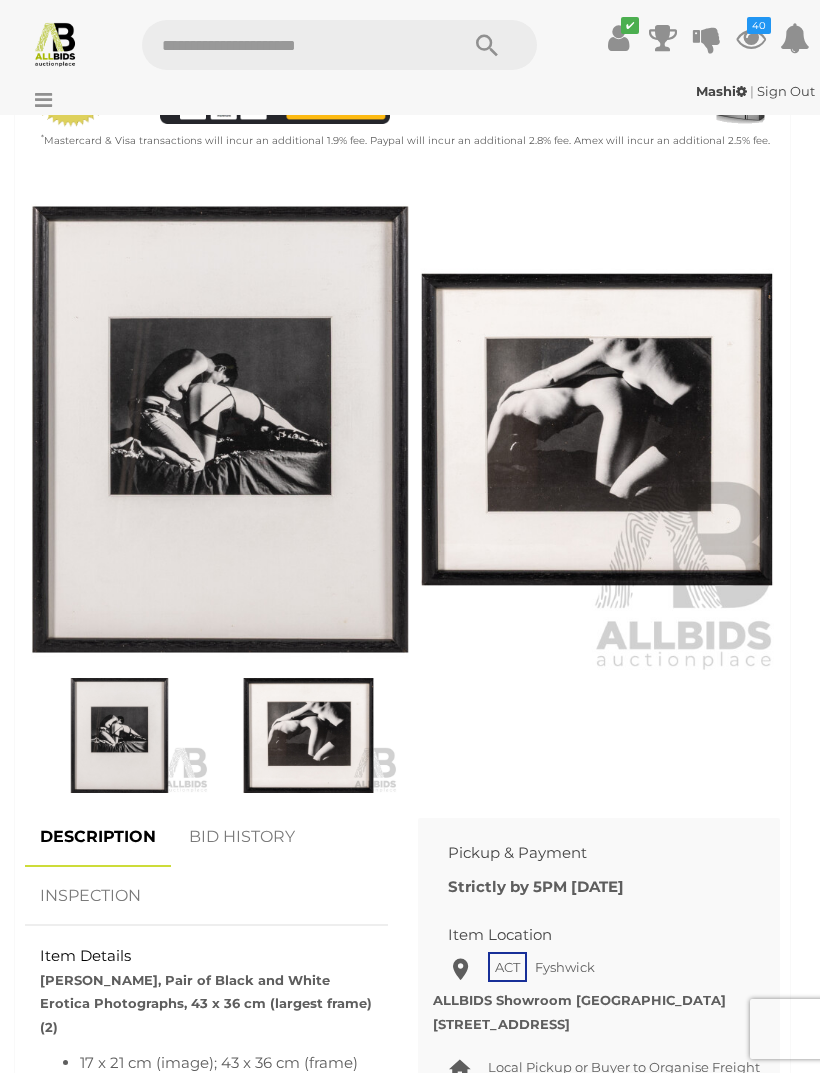 click at bounding box center [119, 735] 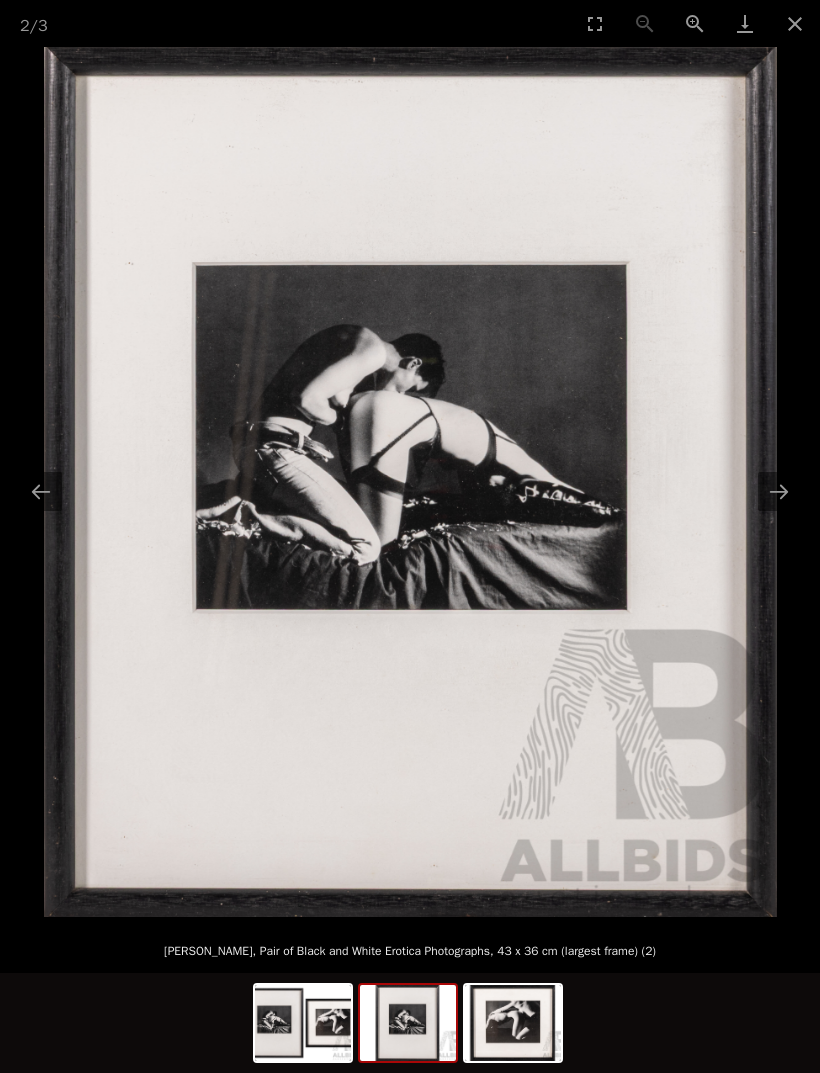 click at bounding box center [513, 1023] 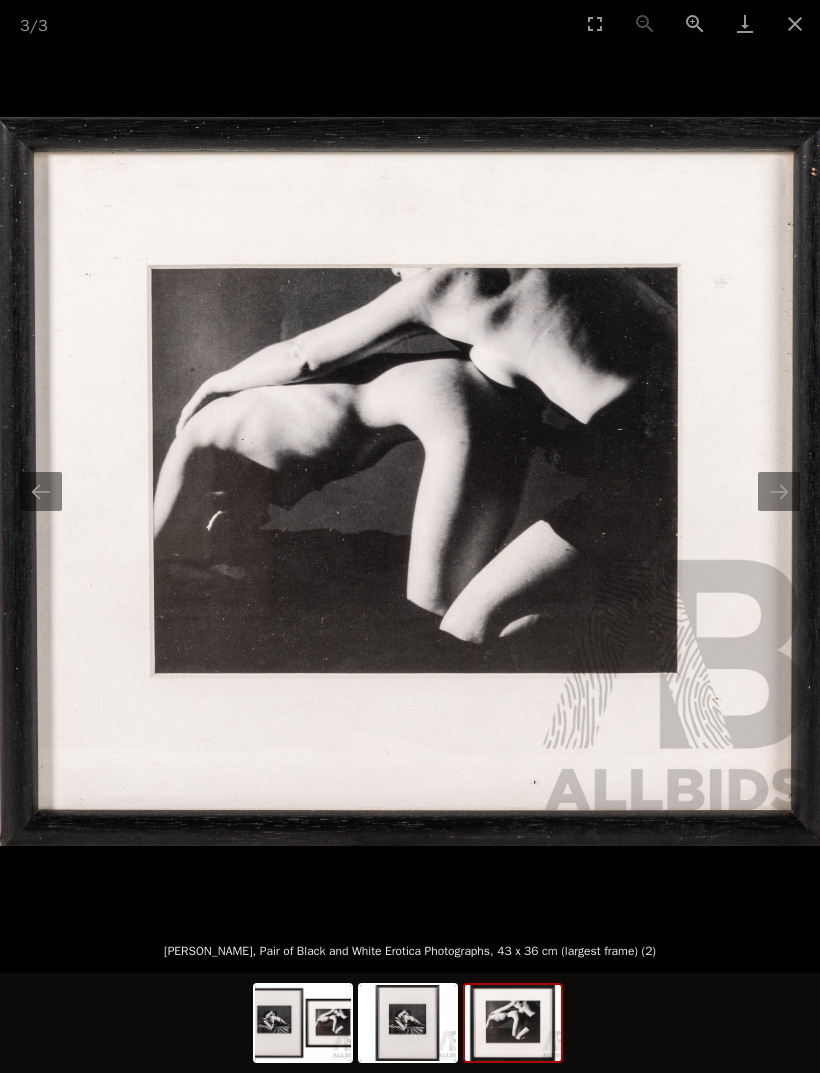 click at bounding box center (795, 23) 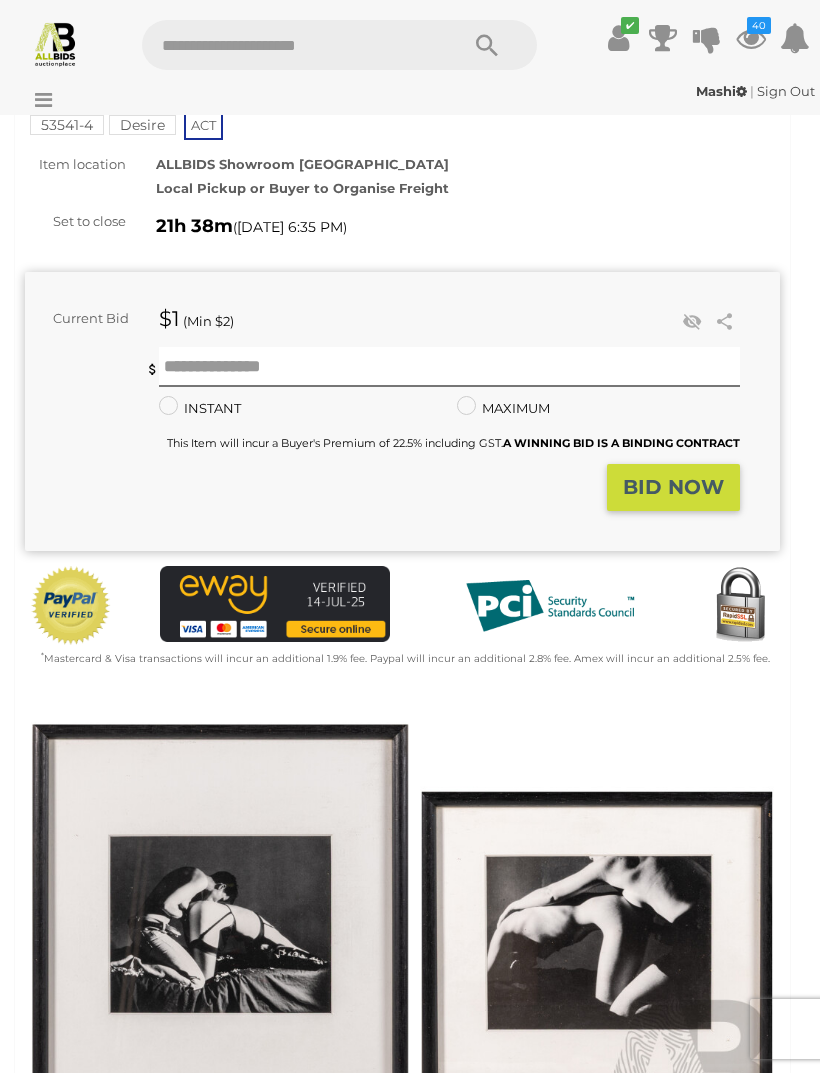 scroll, scrollTop: 126, scrollLeft: 0, axis: vertical 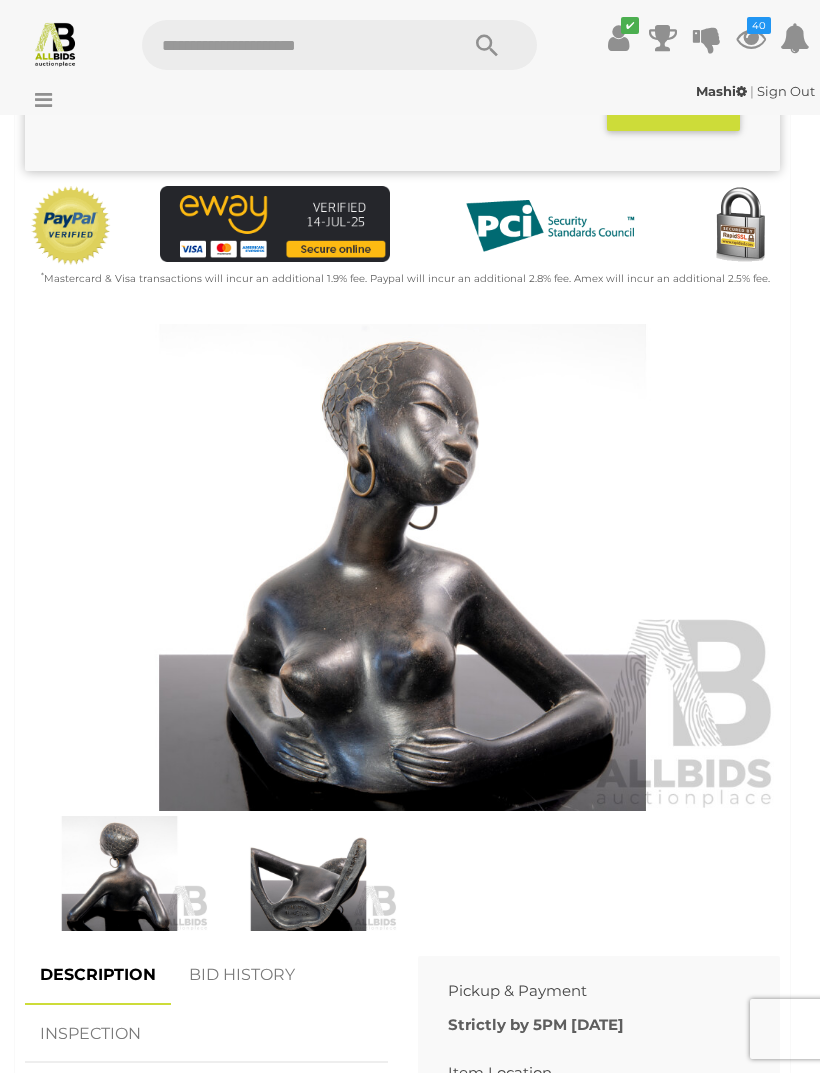 click at bounding box center [119, 873] 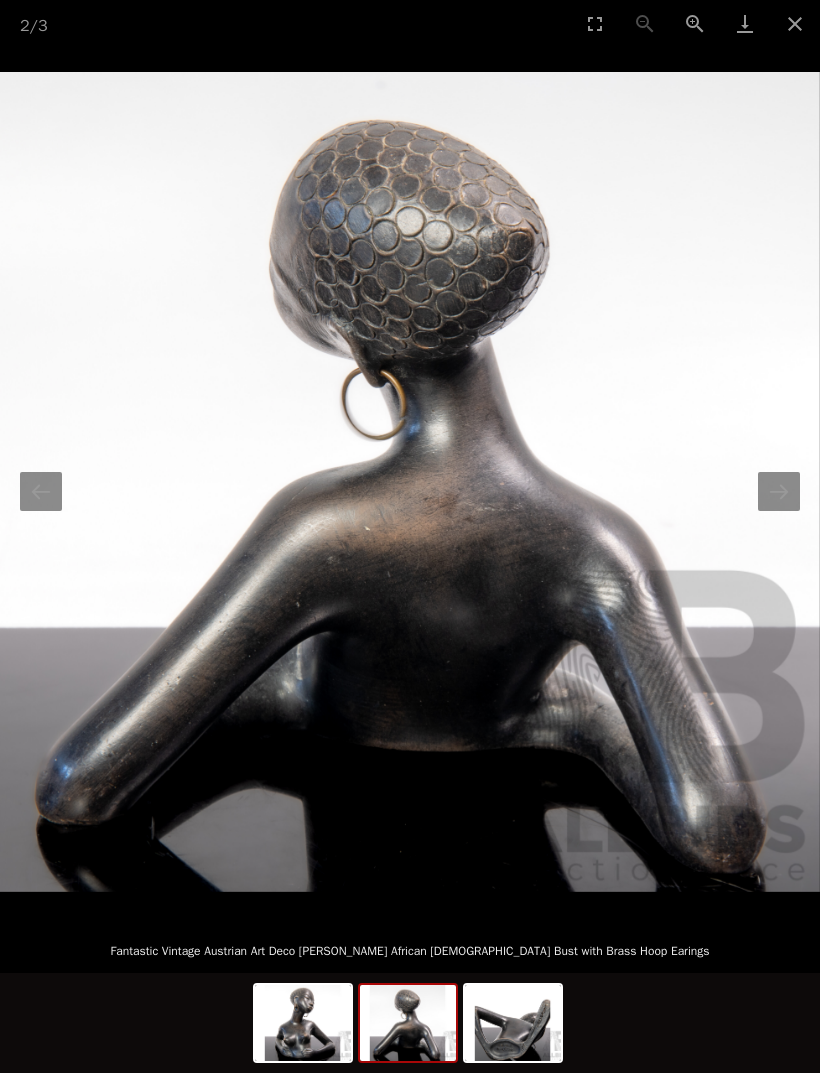 click at bounding box center [779, 491] 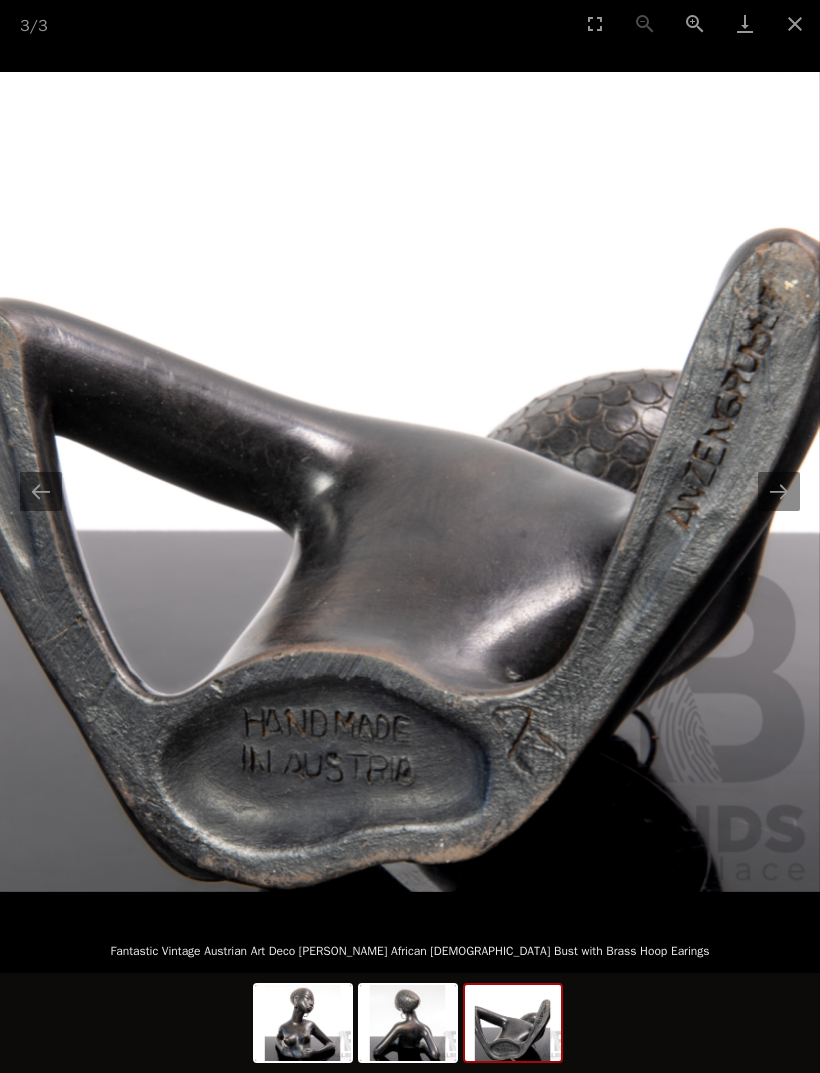 click at bounding box center [795, 23] 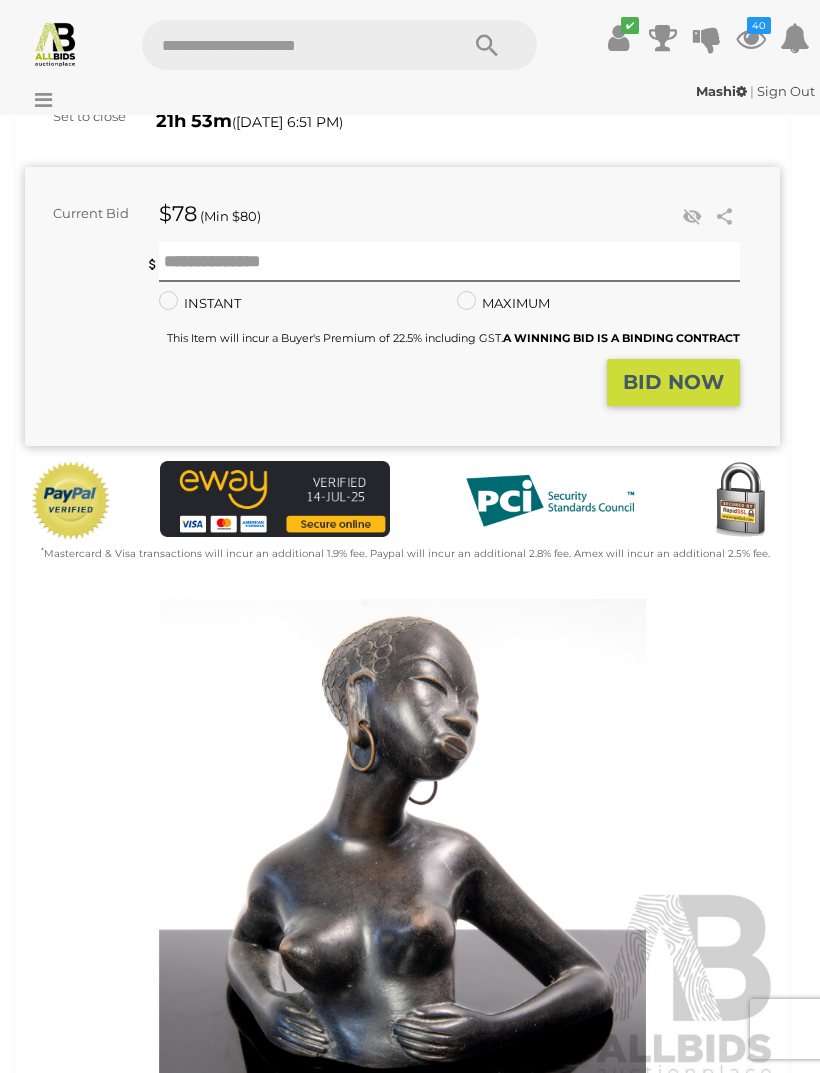 scroll, scrollTop: 289, scrollLeft: 0, axis: vertical 